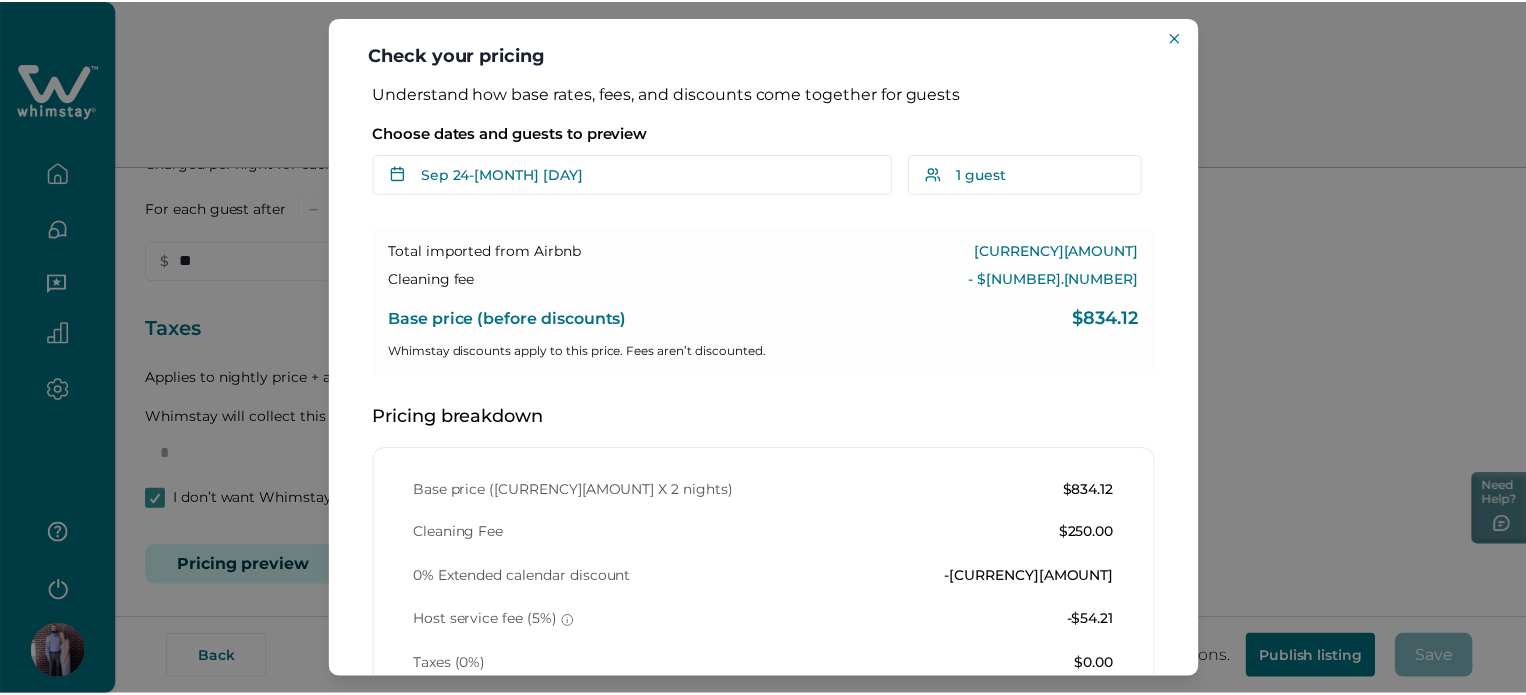 scroll, scrollTop: 0, scrollLeft: 0, axis: both 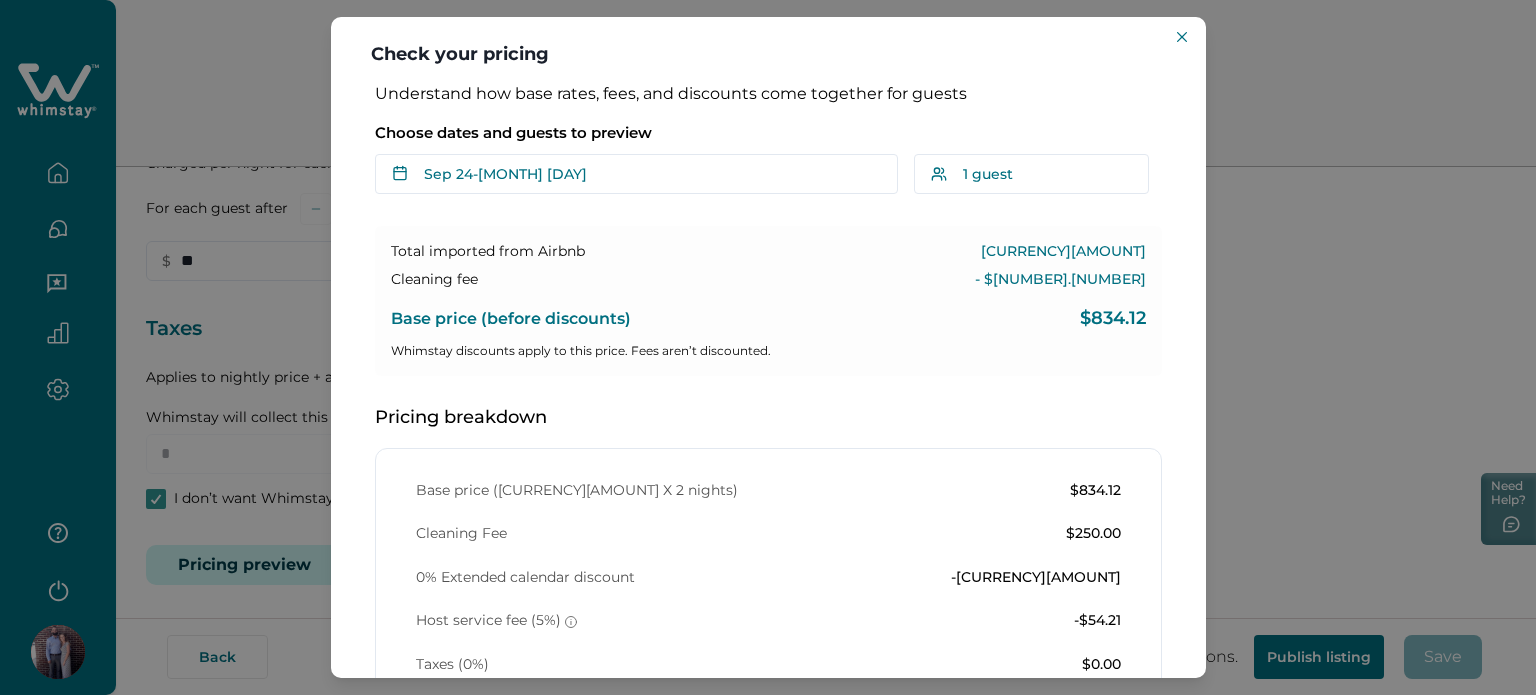 click on "Check your pricing Understand how base rates, fees, and discounts come together for guests Choose dates and guests to preview [MONTH] [DAY]  -  [MONTH] [DAY] Su Mo Tu We Th Fr Sa Su Mo Tu We Th Fr Sa August 2025 Su Mo Tu We Th Fr Sa 1 2 3 4 5 6 7 8 9 10 11 12 13 14 15 16 17 18 19 20 21 22 23 24 25 26 27 28 29 30 31 September 2025 Su Mo Tu We Th Fr Sa 1 2 3 4 5 6 7 8 9 10 11 12 13 14 15 16 17 18 19 20 21 22 23 24 25 26 27 28 29 30 Clear dates Minimum nights vary 1 guest Adults Ages 18 or above 1 Children Ages 2-12 0 Pets Are you bringing a pet? 12 guests maximum, not including infants. Minimum renter age is 18.  Reset Apply Total imported from Airbnb [CURRENCY][AMOUNT] Cleaning fee - [CURRENCY][AMOUNT] Base price (before discounts) [CURRENCY][AMOUNT] Whimstay discounts apply to this price. Fees aren’t discounted. Pricing breakdown Base price ([CURRENCY][AMOUNT] X 2 nights)   [CURRENCY][AMOUNT] Cleaning Fee   [CURRENCY][AMOUNT] 0% Extended calendar discount   -[CURRENCY][AMOUNT] Host service fee (5%)   -[CURRENCY][AMOUNT] Taxes   (0%) [CURRENCY][AMOUNT] Total payout   [CURRENCY][AMOUNT]  How discounts work   Ask about pricing" at bounding box center (768, 347) 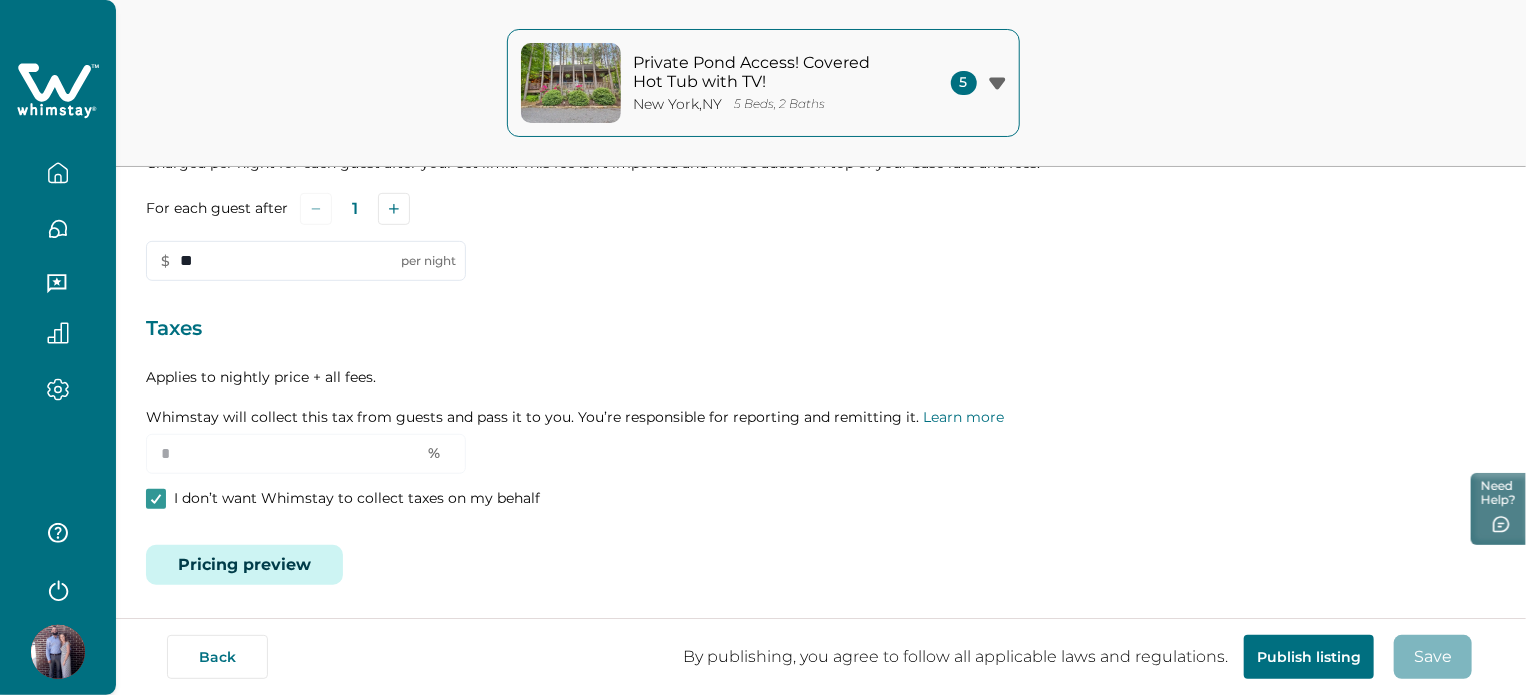 click at bounding box center [58, 173] 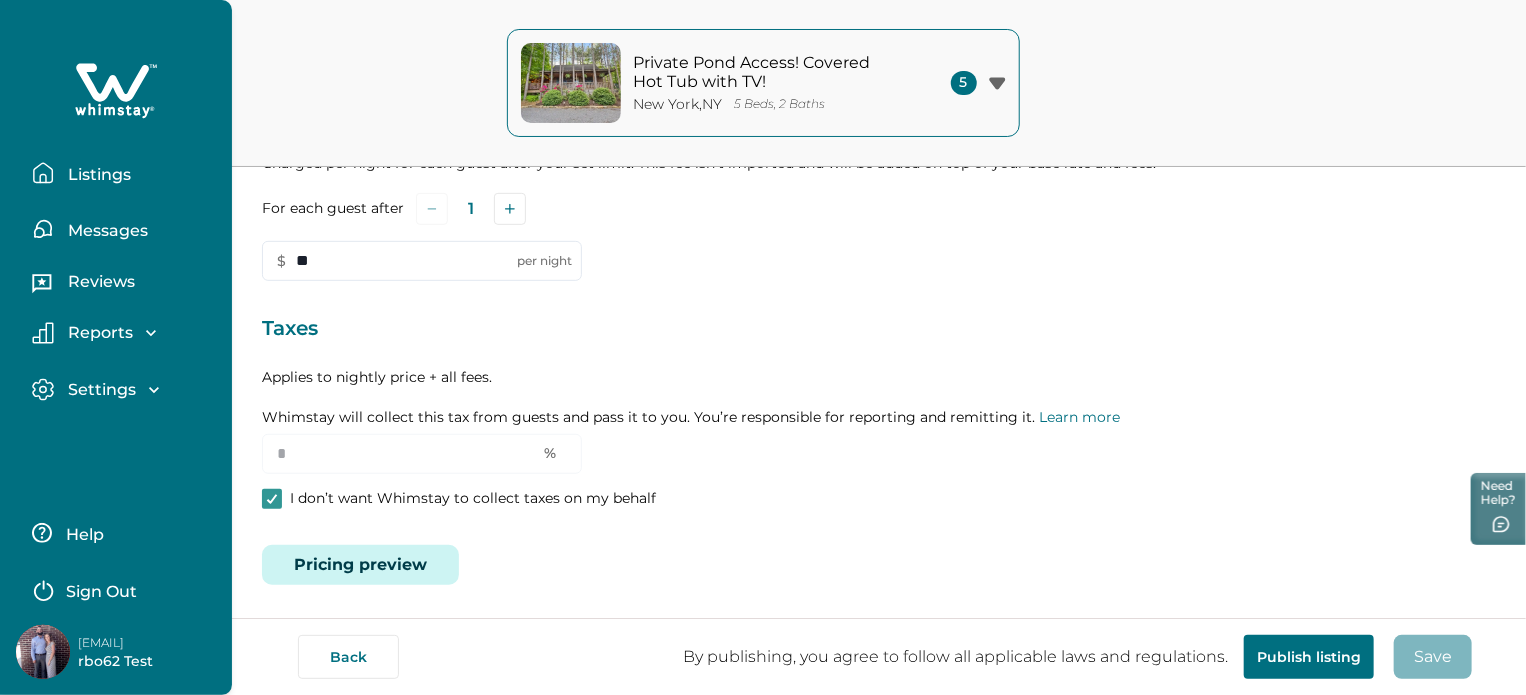 click 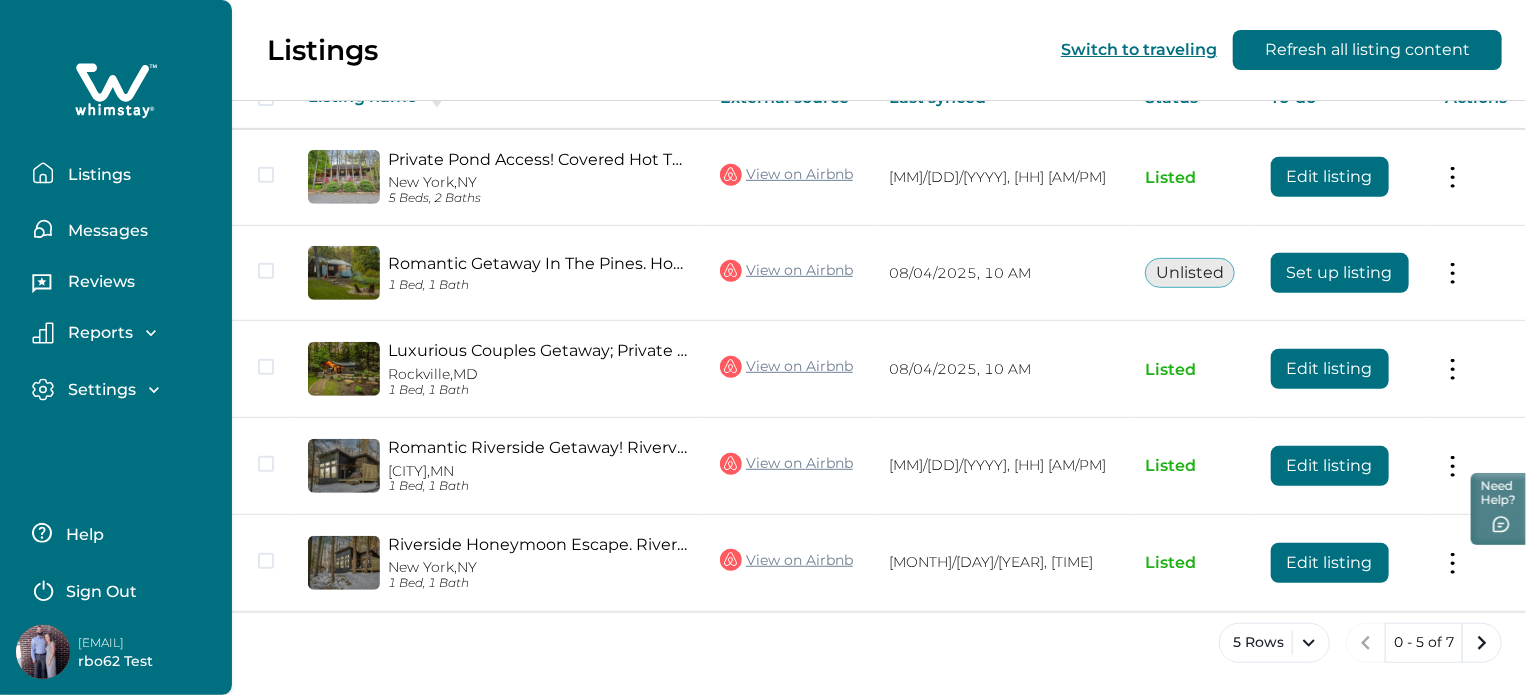 scroll, scrollTop: 367, scrollLeft: 0, axis: vertical 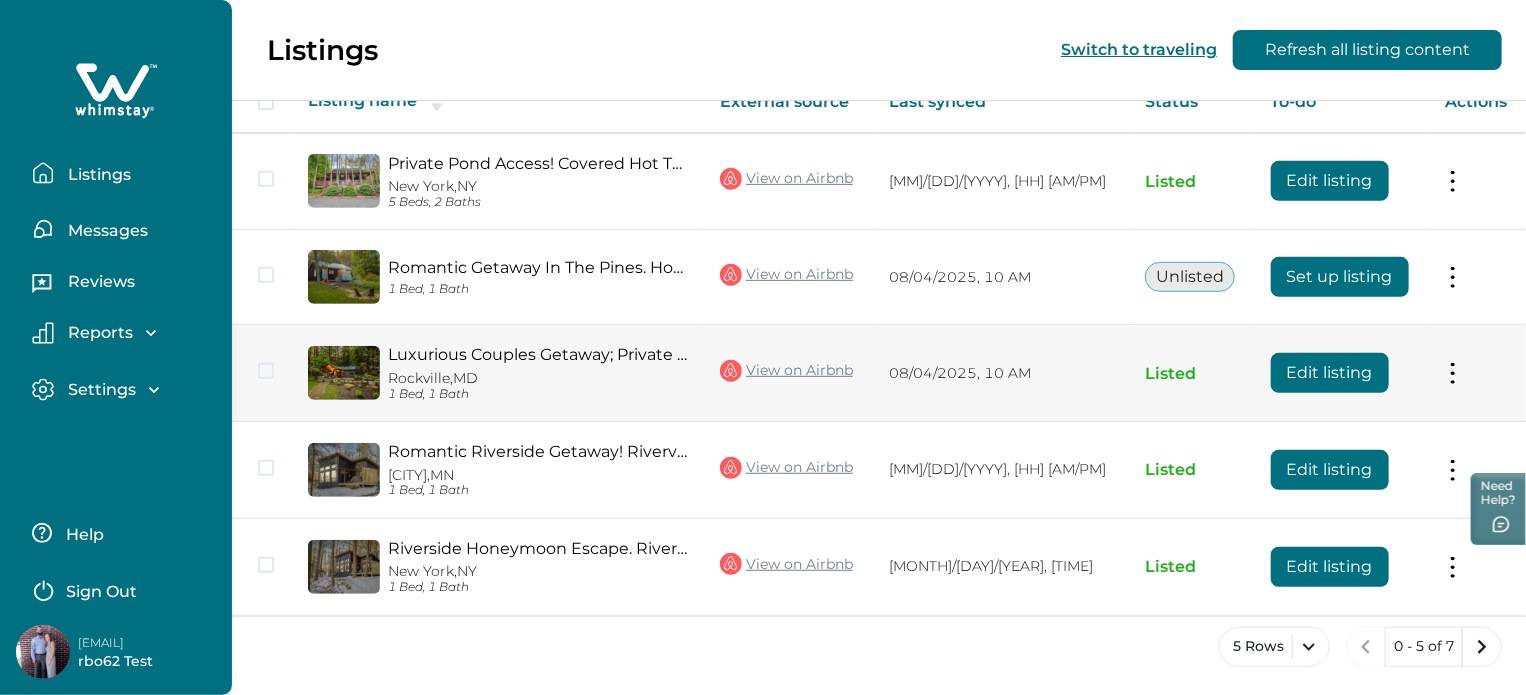 type 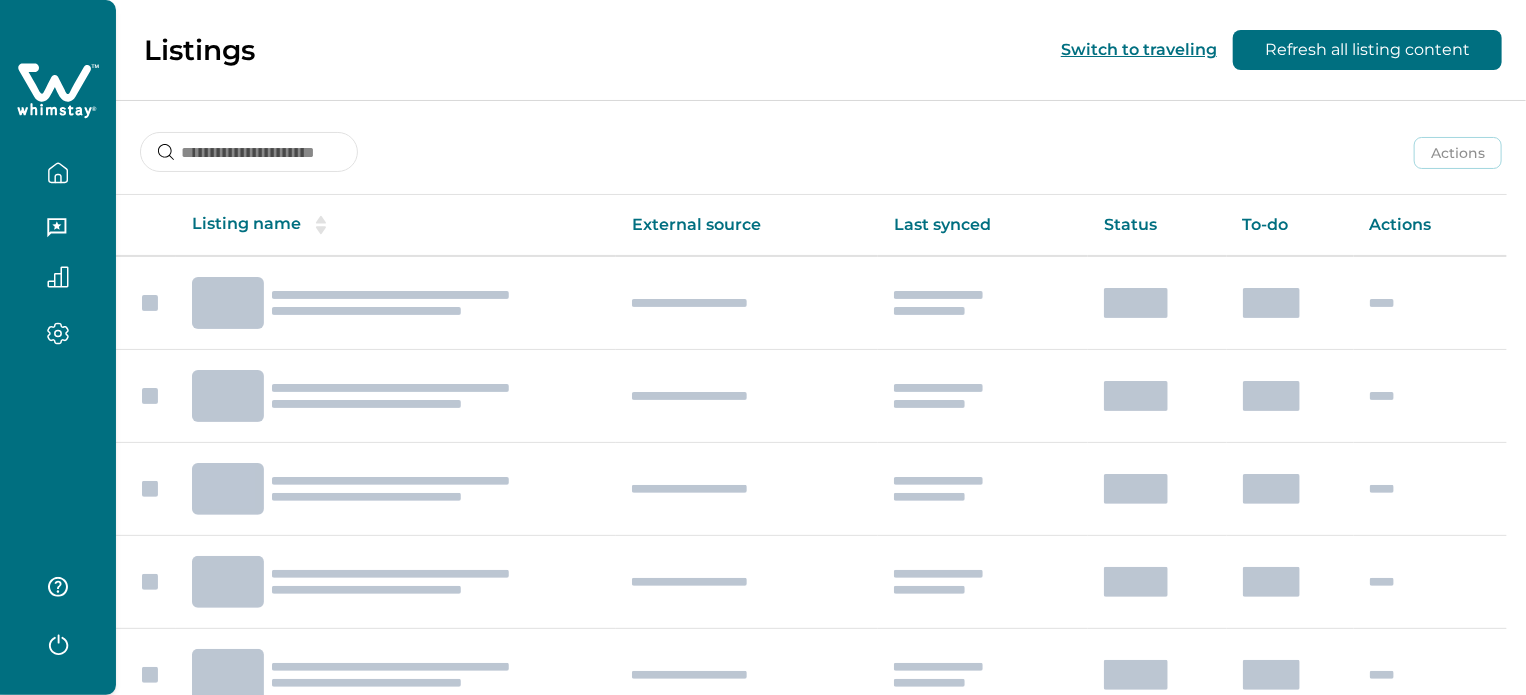 scroll, scrollTop: 0, scrollLeft: 0, axis: both 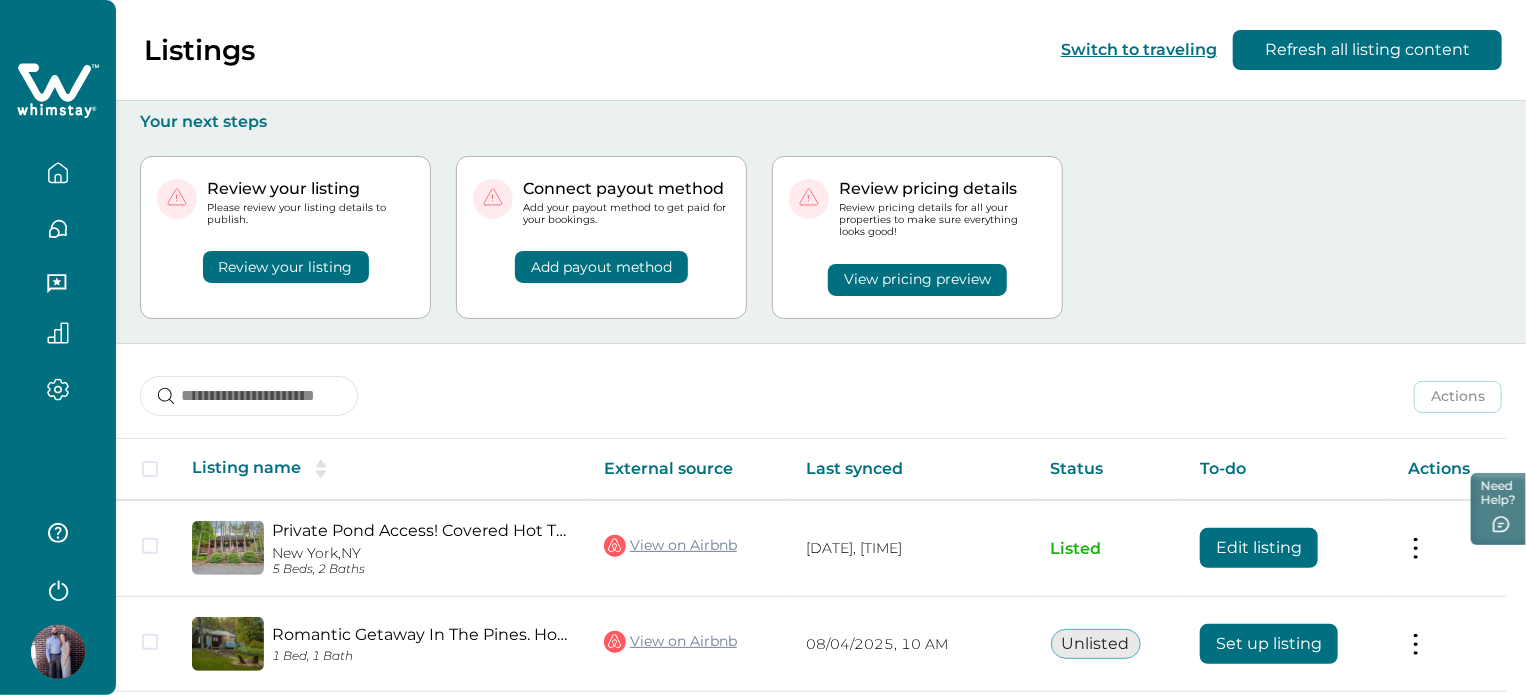 click at bounding box center [58, 652] 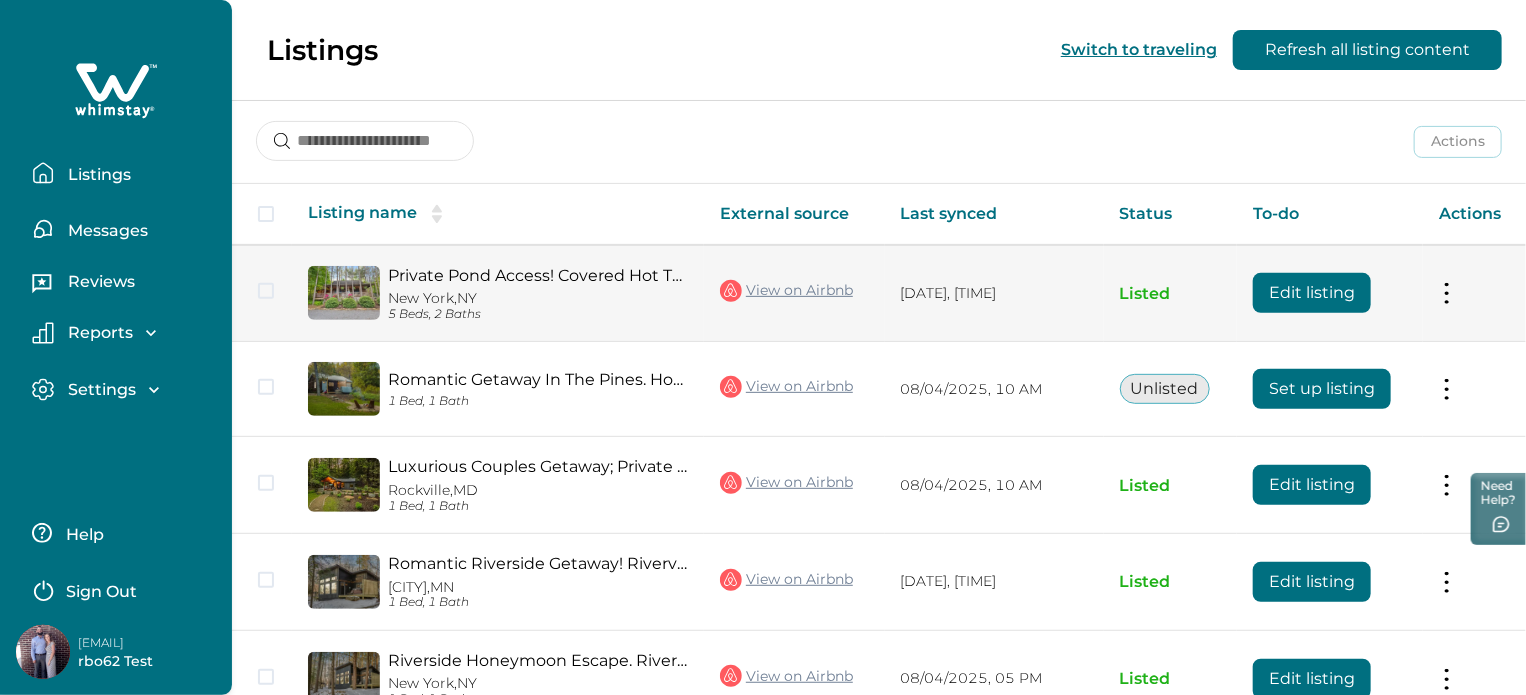 scroll, scrollTop: 367, scrollLeft: 0, axis: vertical 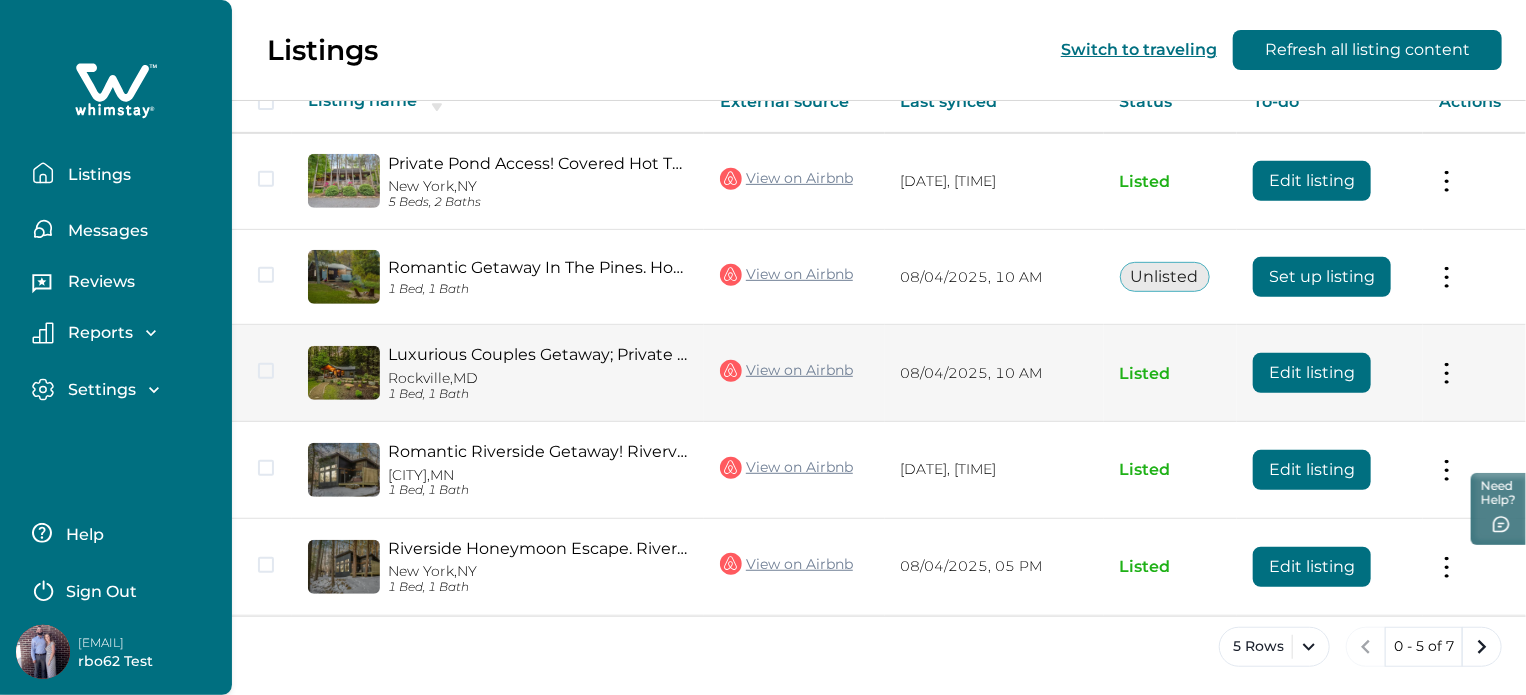 click on "Edit listing" at bounding box center [1312, 373] 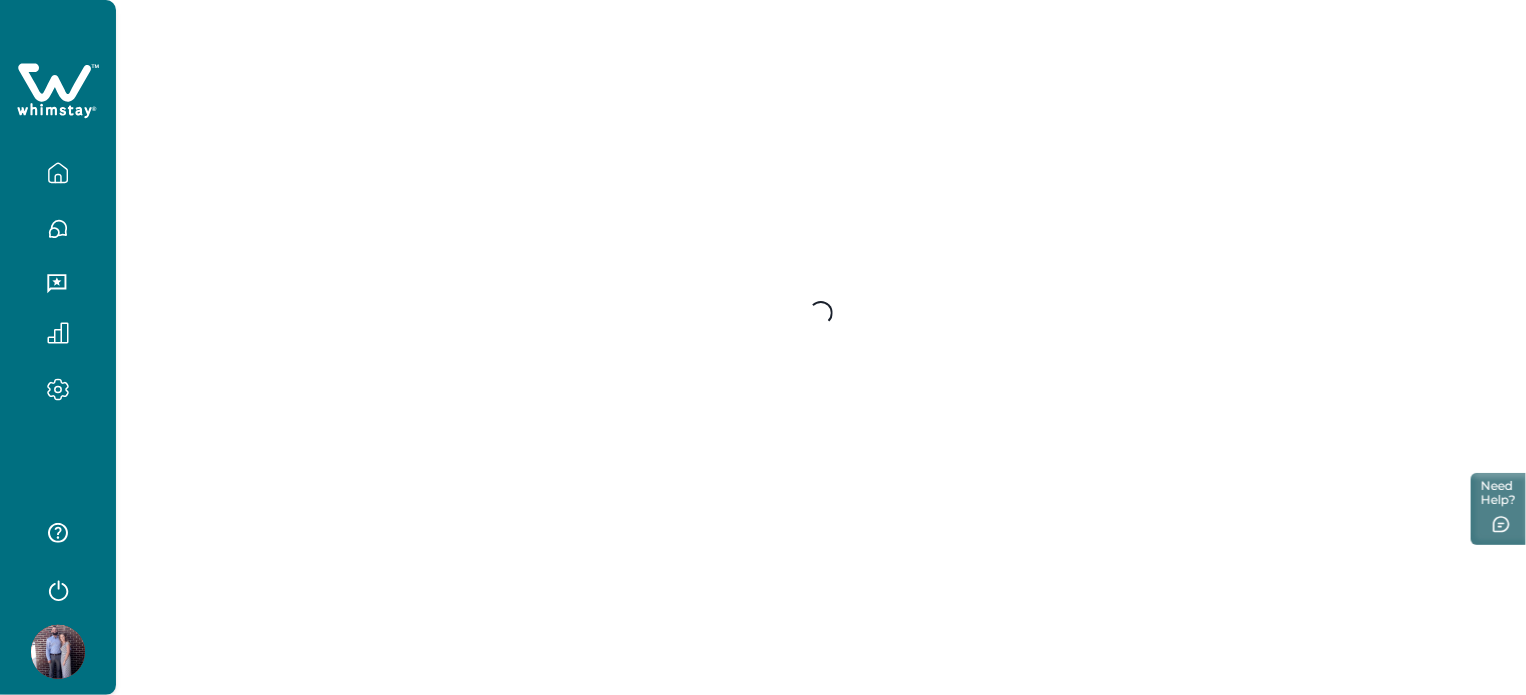 scroll, scrollTop: 0, scrollLeft: 0, axis: both 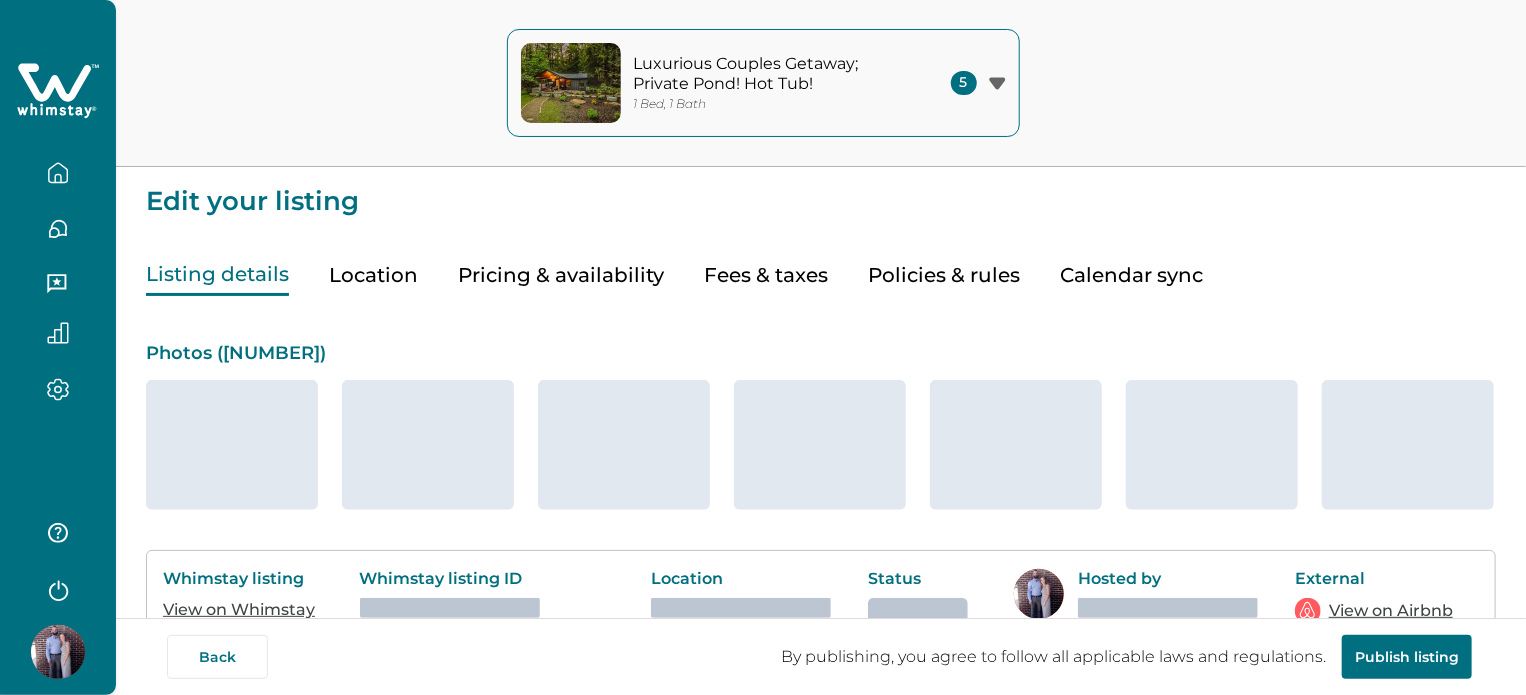 click on "Pricing & availability" at bounding box center (561, 275) 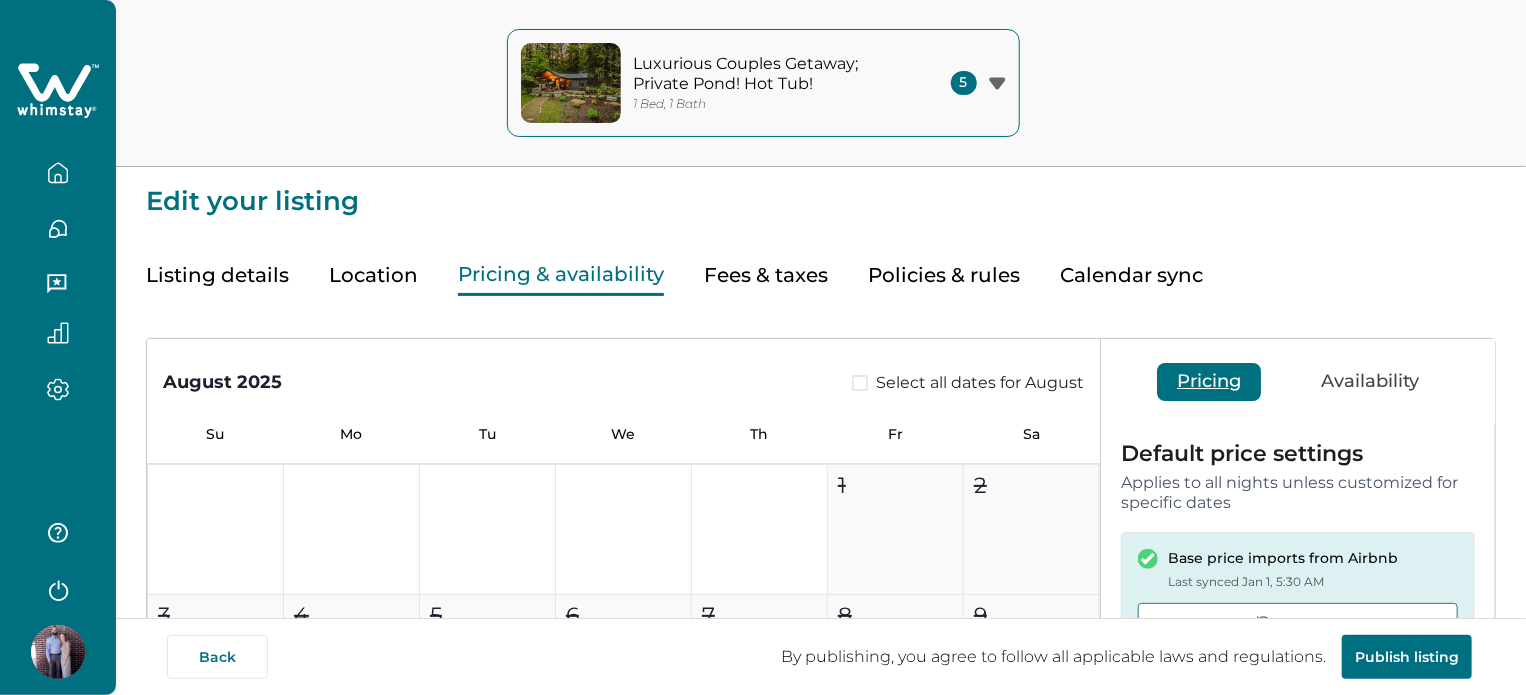 type on "**" 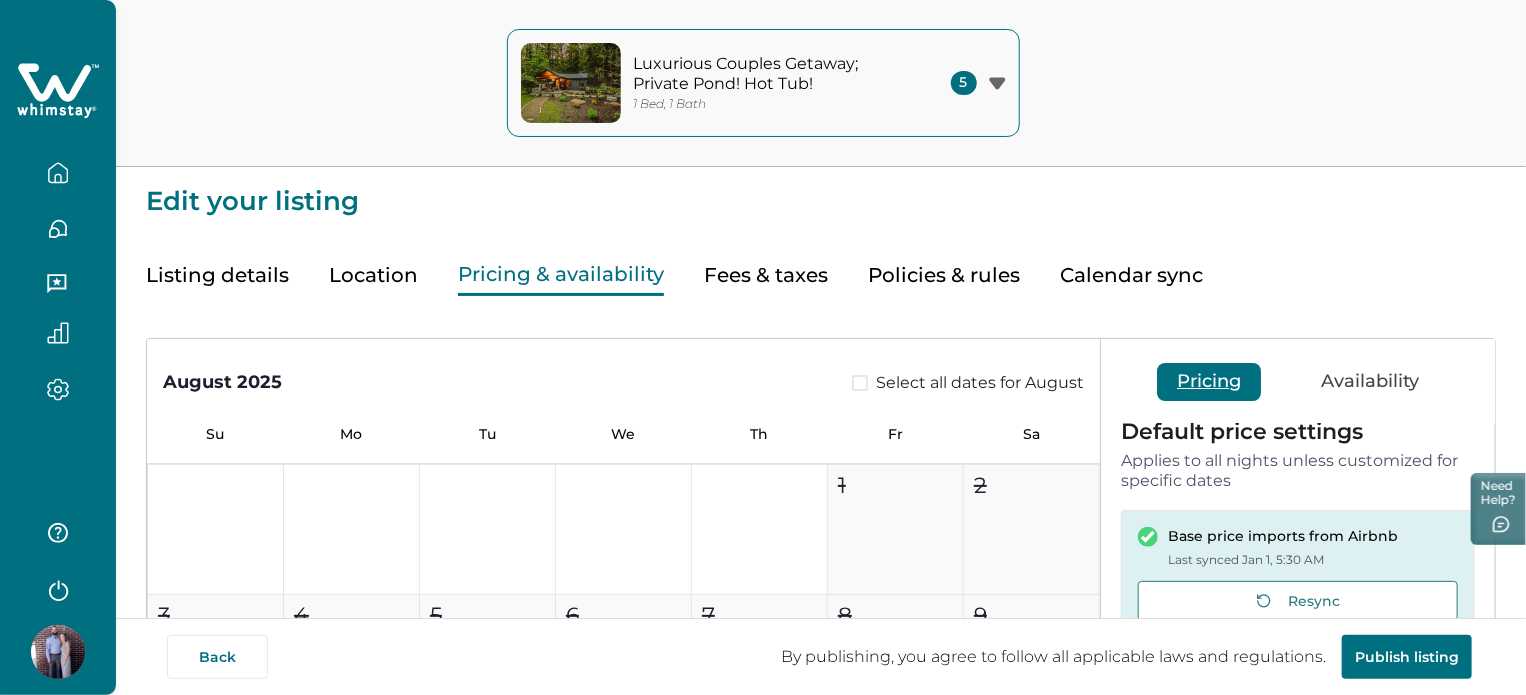 scroll, scrollTop: 34, scrollLeft: 0, axis: vertical 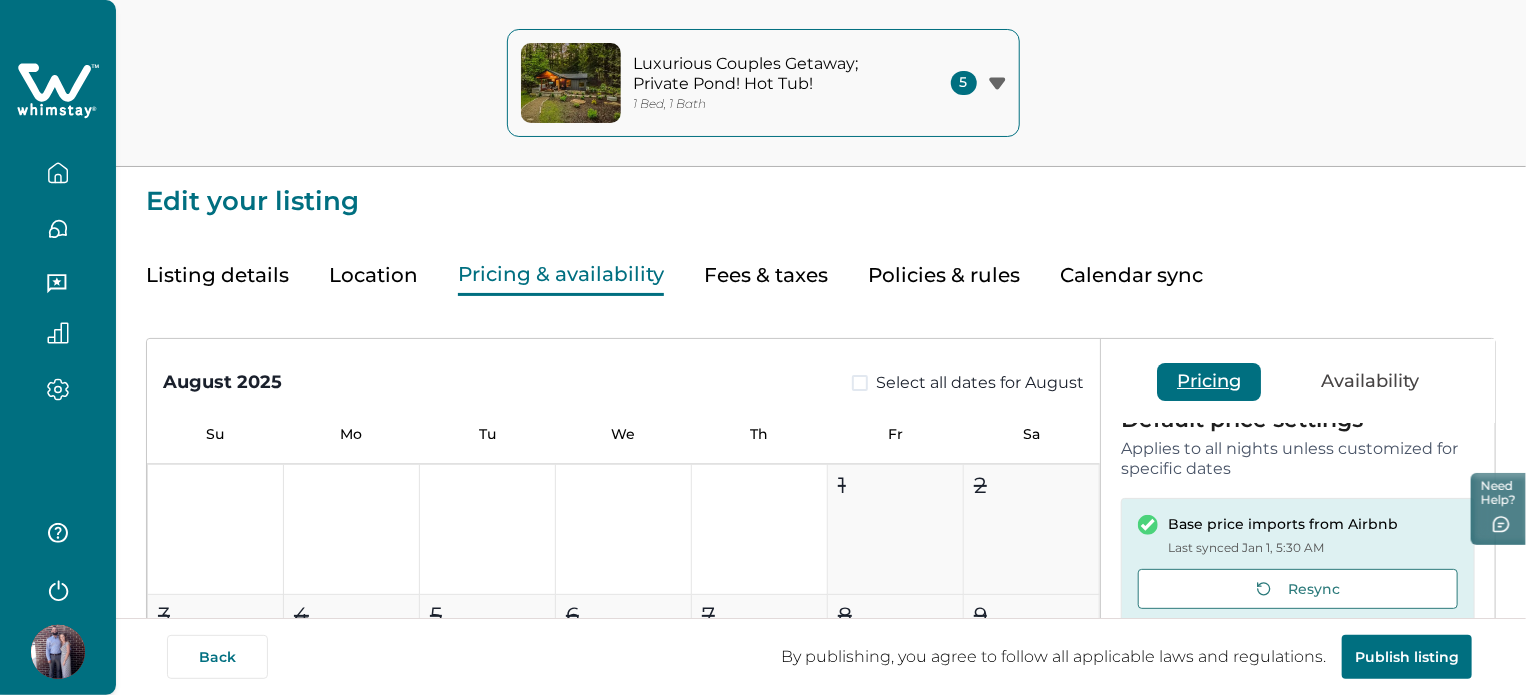 click on "August [YEAR] Select all dates for August Su Mo Tu We Th Fr Sa 1 2 3 4 5 Booked or not available on Airbnb 6 Booked or not available on Airbnb 7 Booked or not available on Airbnb 8 Booked or not available on Airbnb 9 Booked or not available on Airbnb 10 Booked or not available on Airbnb 11 $239 $191.2 12 Booked or not available on Airbnb 13 Booked or not available on Airbnb 14 Booked or not available on Airbnb 15 Booked or not available on Airbnb 16 Booked or not available on Airbnb 17 Booked or not available on Airbnb 18 Booked or not available on Airbnb 19 Booked or not available on Airbnb 20 Booked or not available on Airbnb 21 Booked or not available on Airbnb 22 Booked or not available on Airbnb 23 Booked or not available on Airbnb 24 $250 $200 25 Booked or not available on Airbnb 26 Booked or not available on Airbnb 27 $239 $191.2 28 Booked or not available on Airbnb 29 Booked or not available on Airbnb 30 Booked or not available on Airbnb 31 Booked or not available on Airbnb Last Minute Discount (20%)" at bounding box center [821, 631] 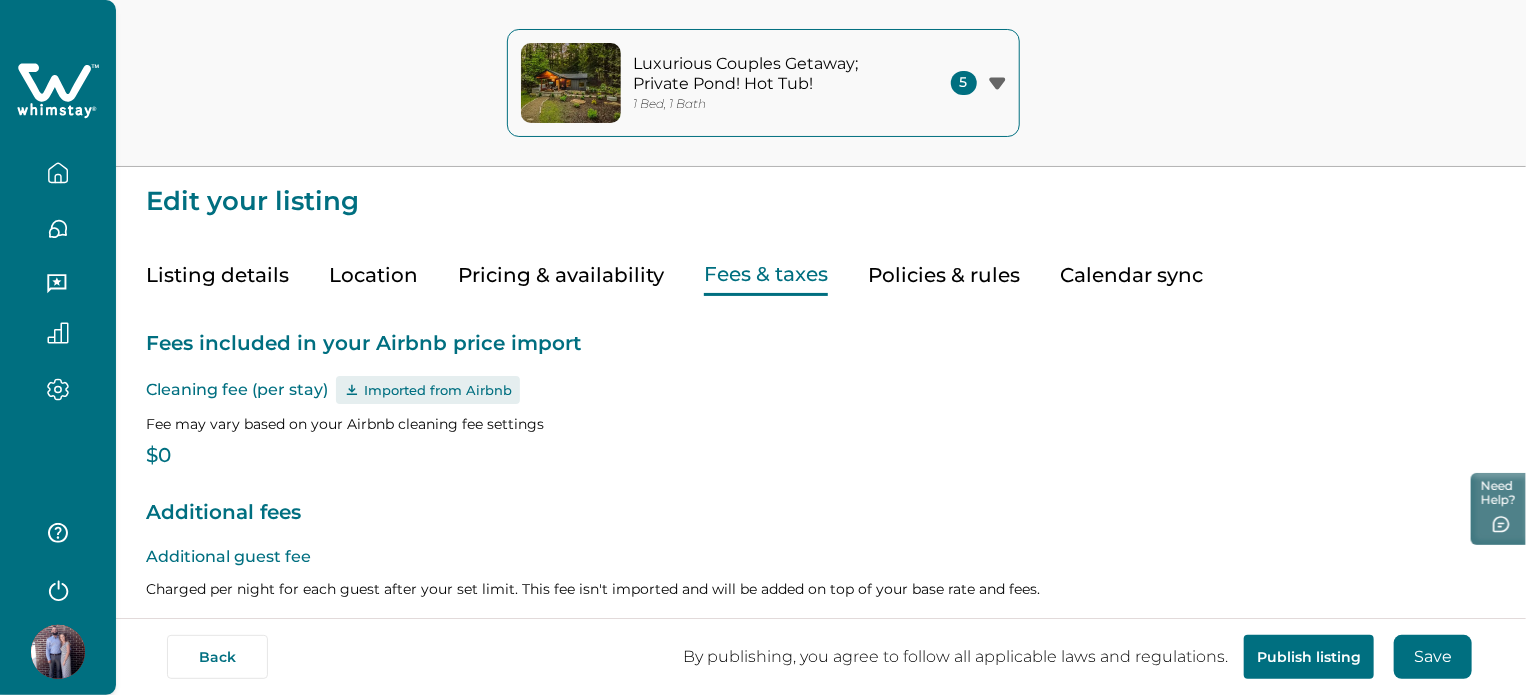 type on "*" 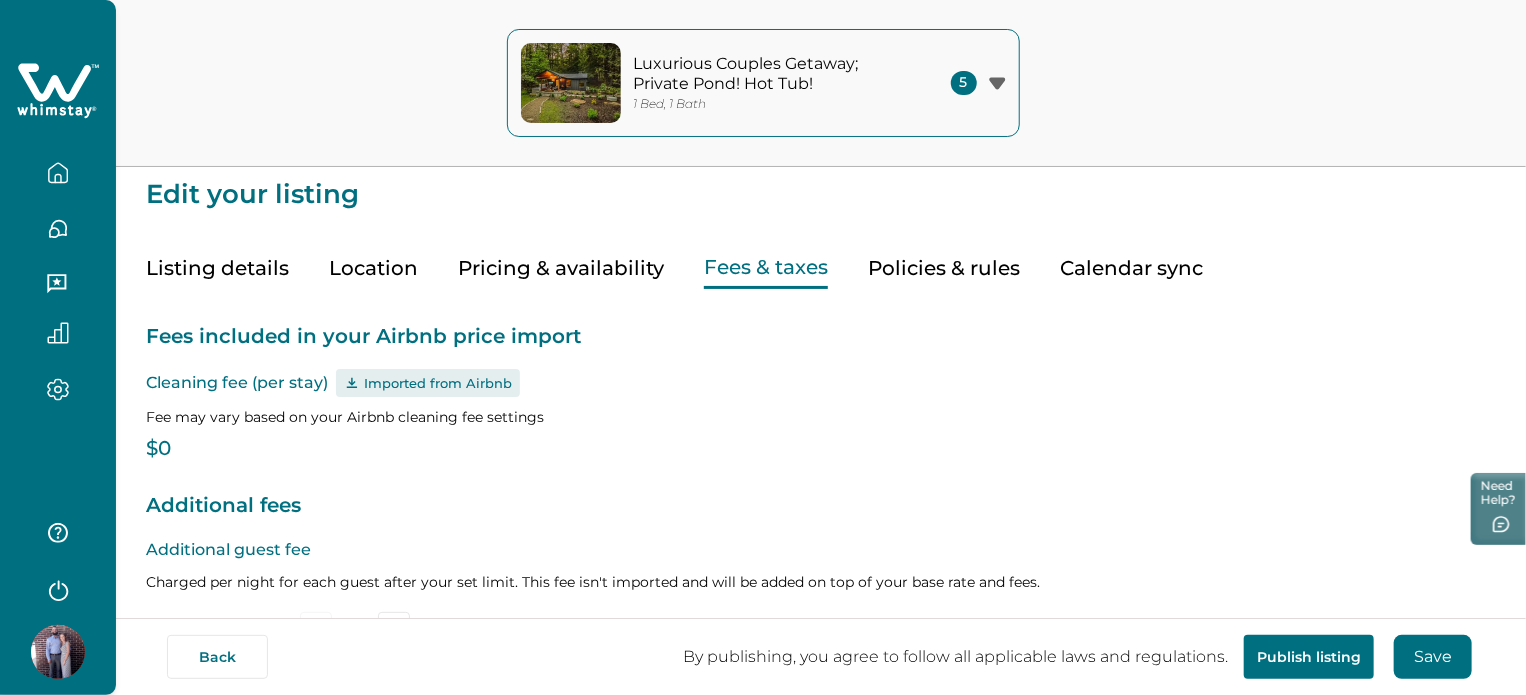 scroll, scrollTop: 0, scrollLeft: 0, axis: both 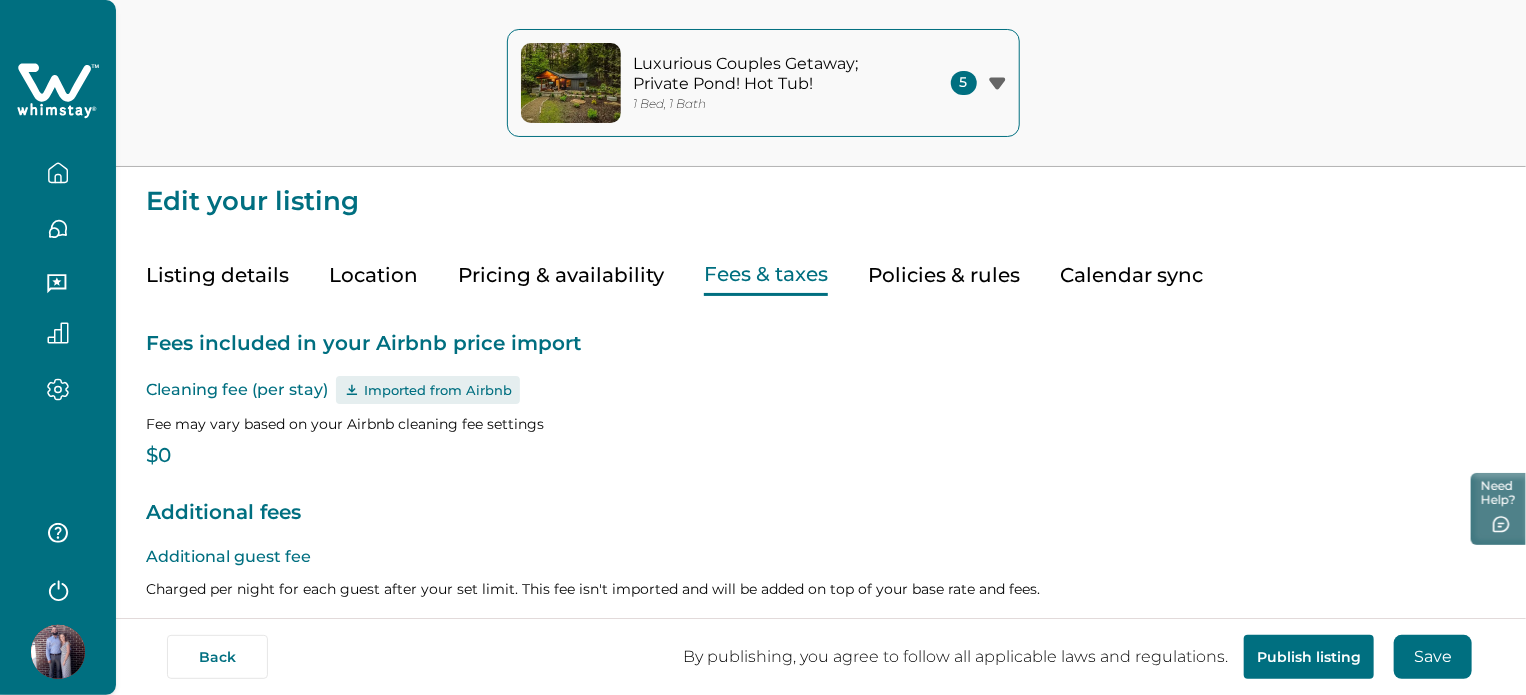 click on "Pricing & availability" at bounding box center (561, 275) 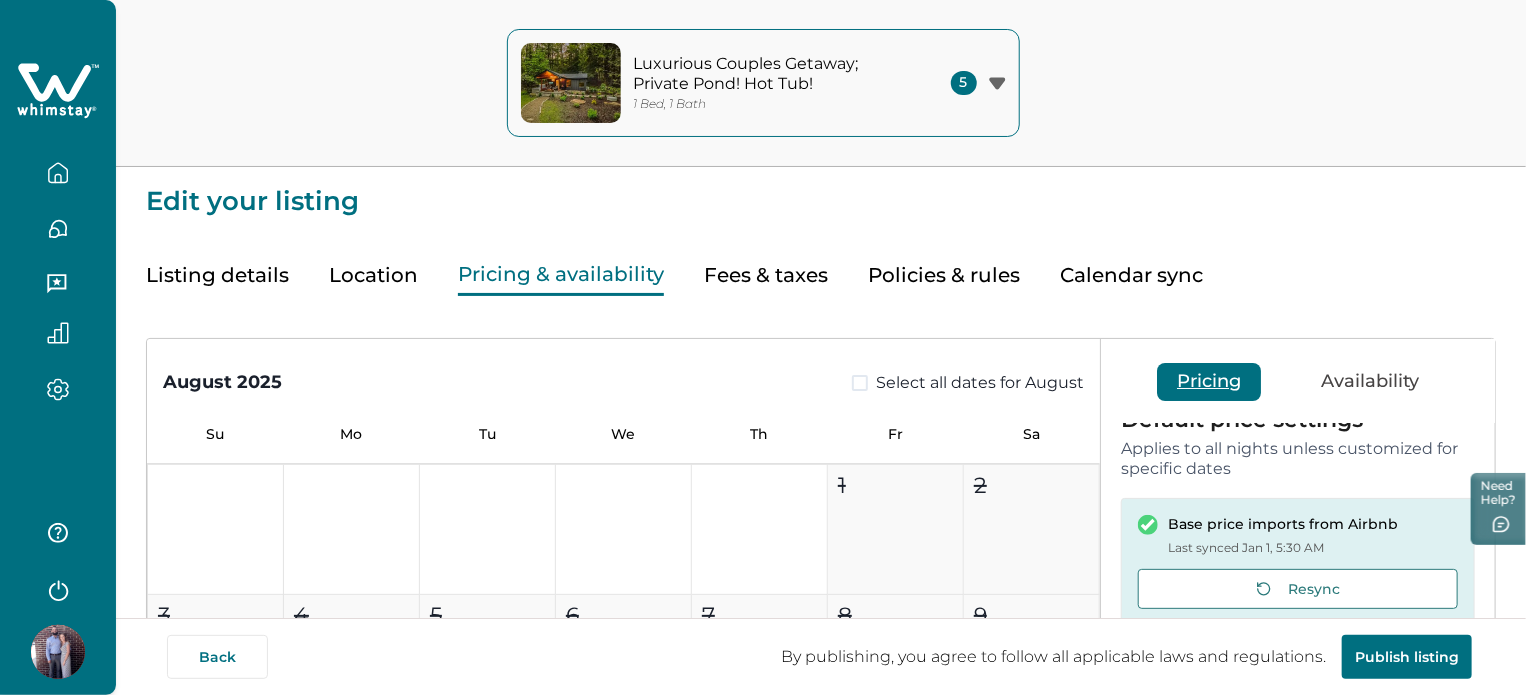 click 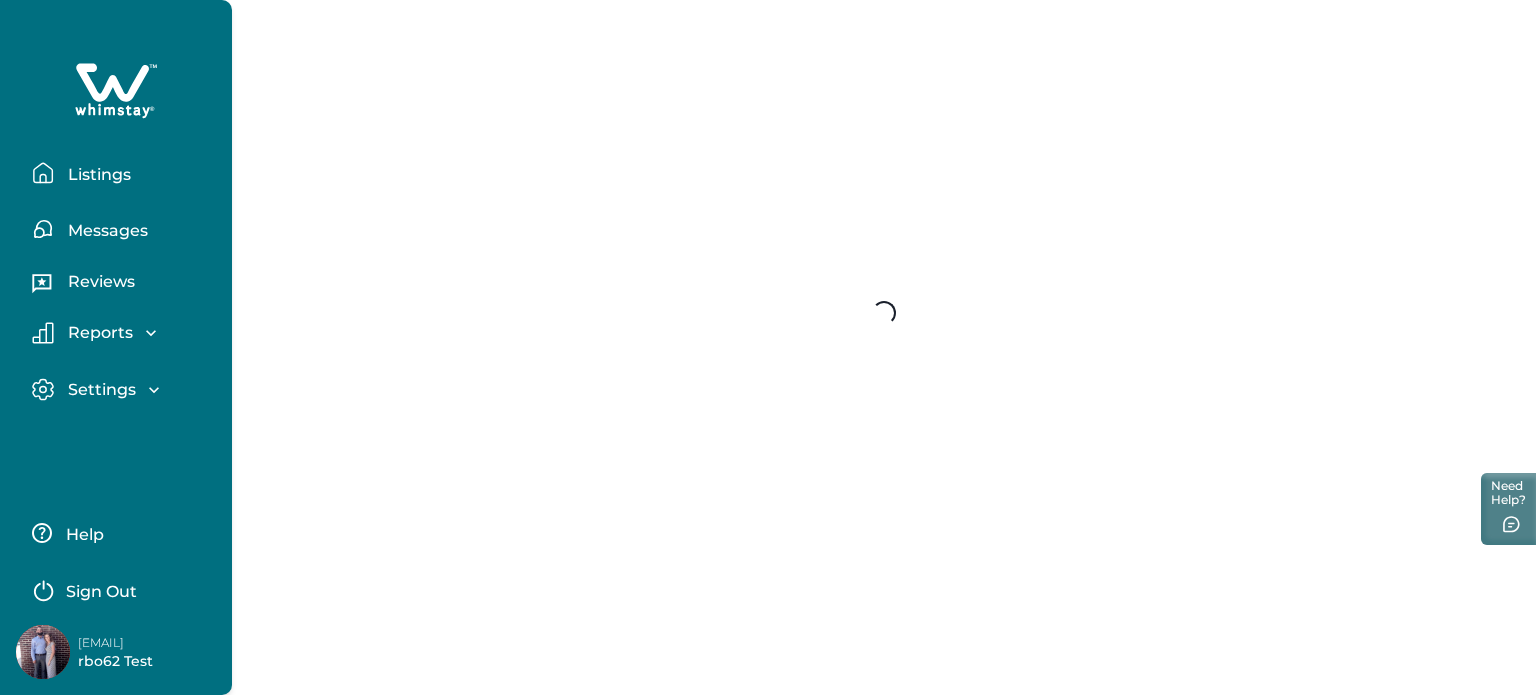 click on "Listings" at bounding box center (124, 173) 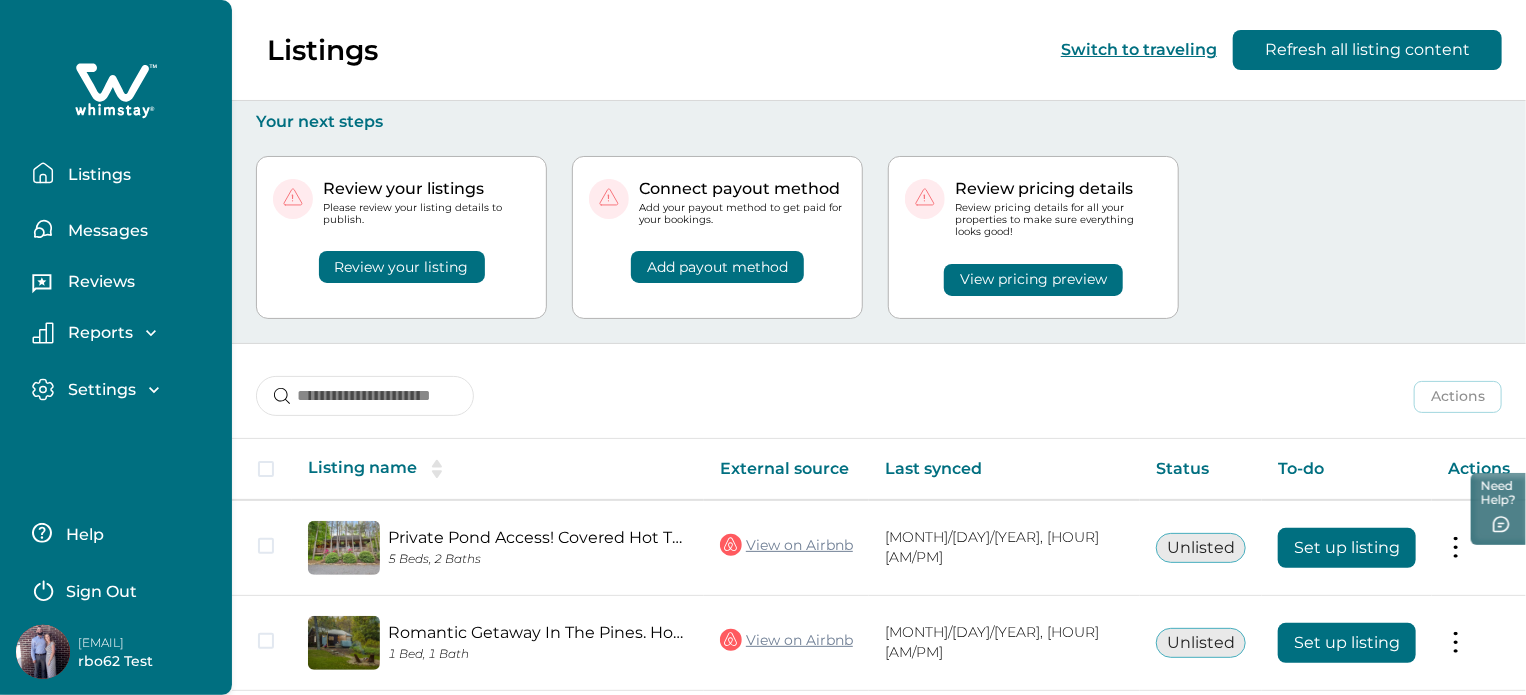 scroll, scrollTop: 362, scrollLeft: 0, axis: vertical 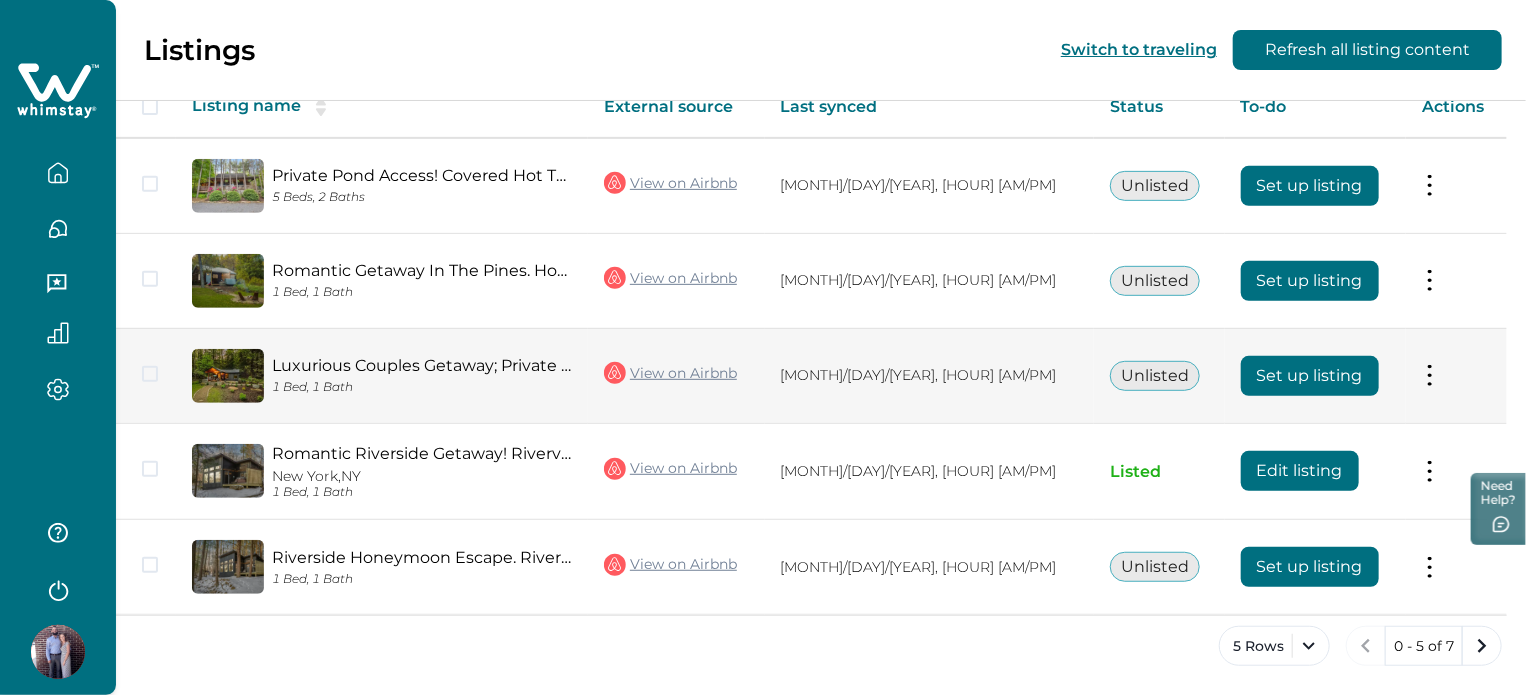 click on "Set up listing" at bounding box center (1310, 376) 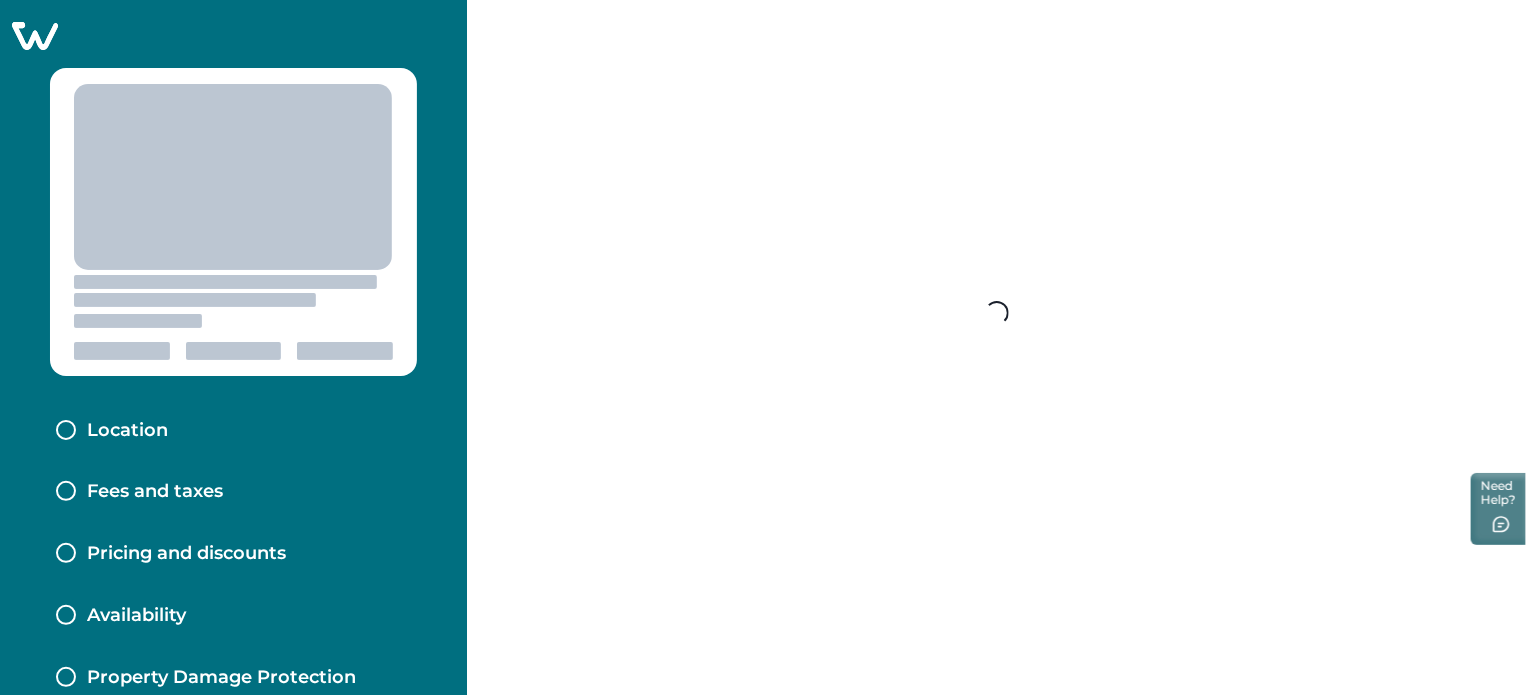 scroll, scrollTop: 0, scrollLeft: 0, axis: both 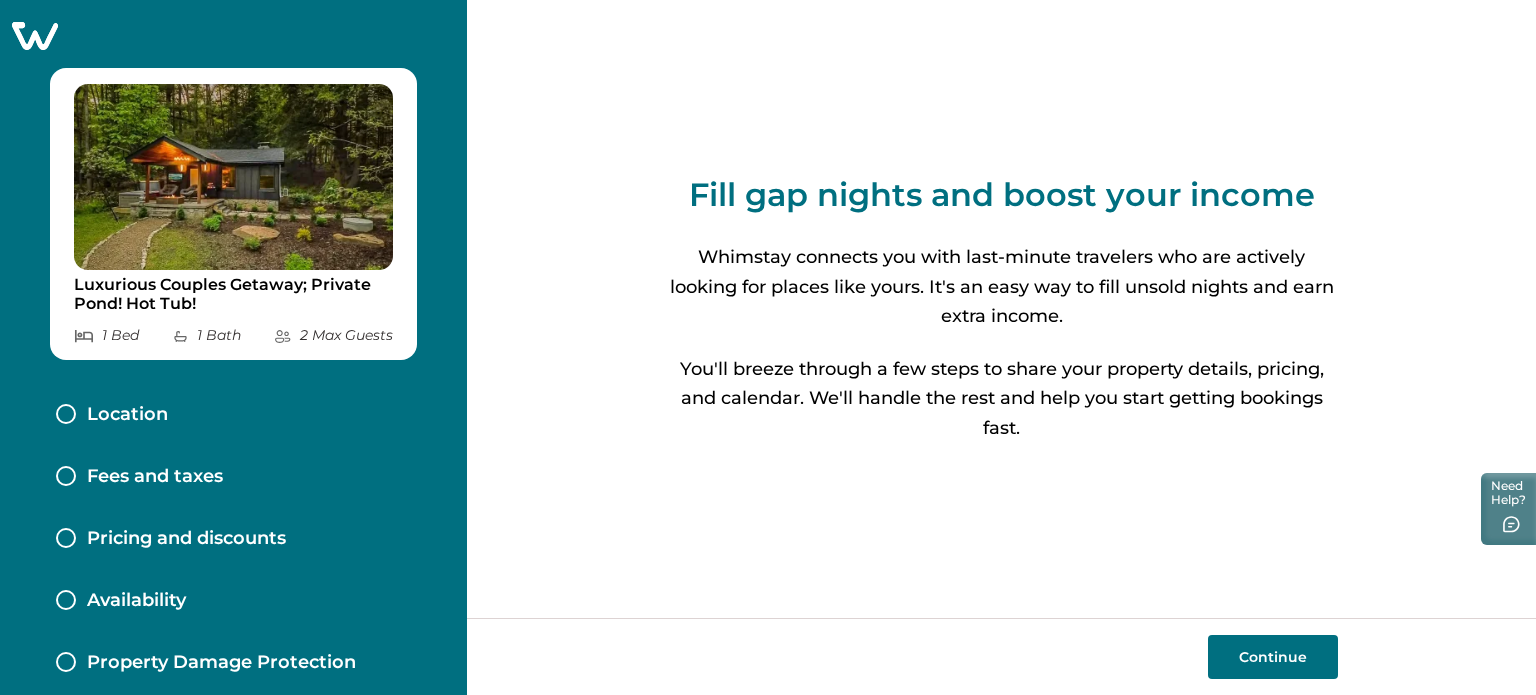 click 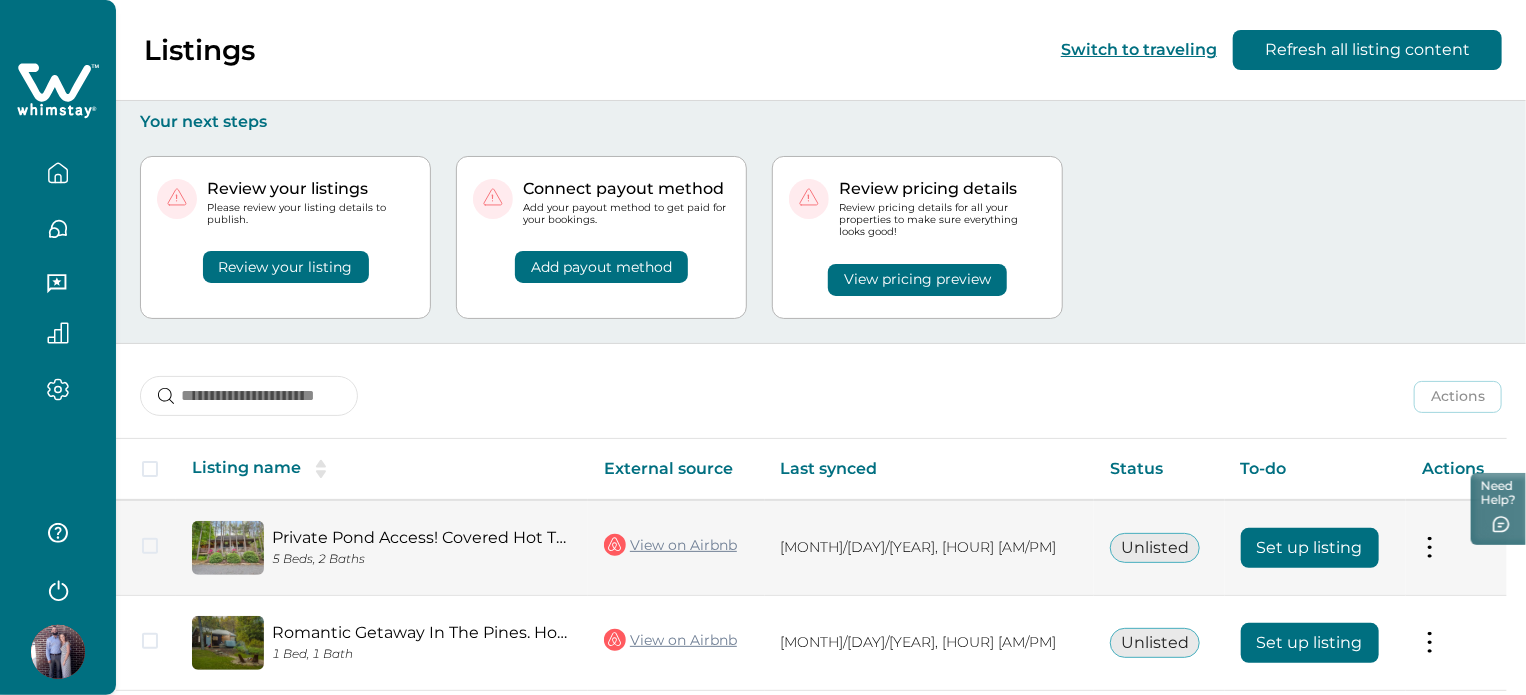 click on "Set up listing" at bounding box center [1310, 548] 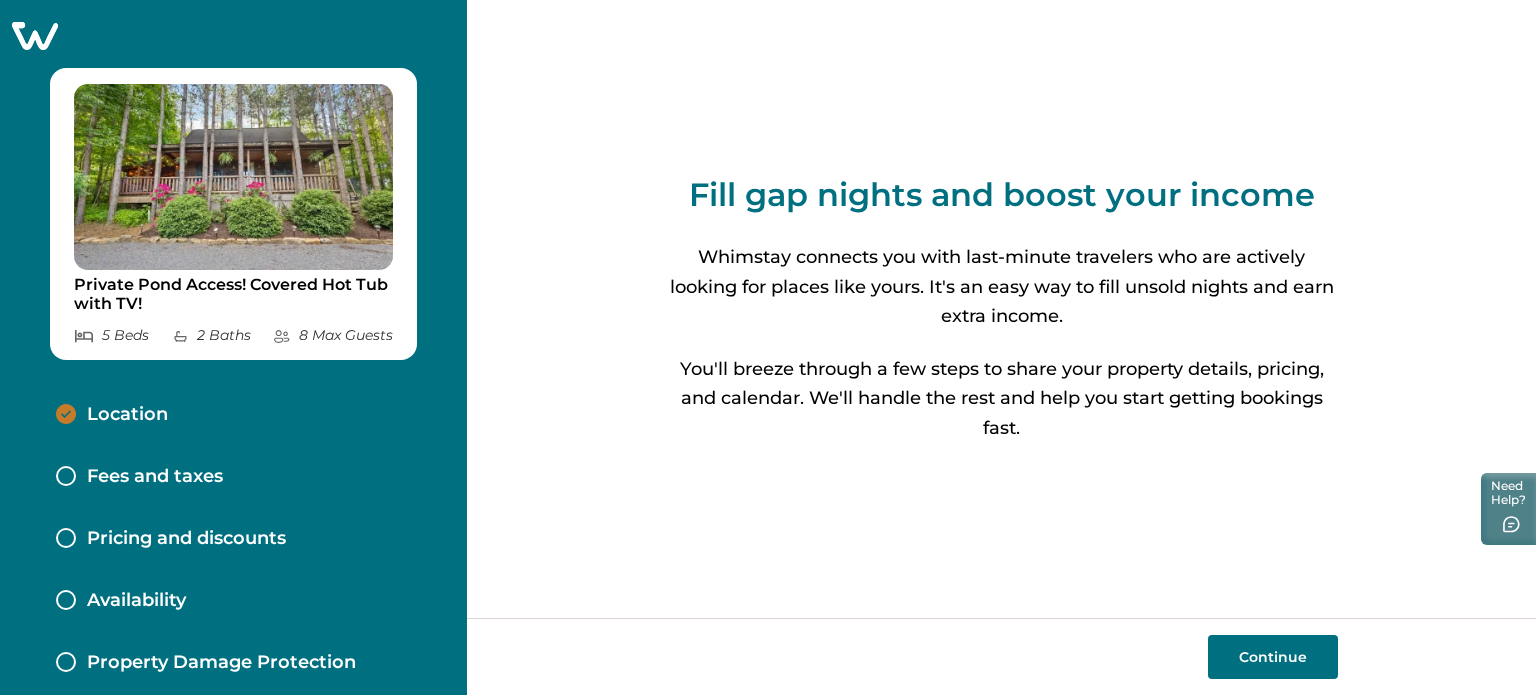 click 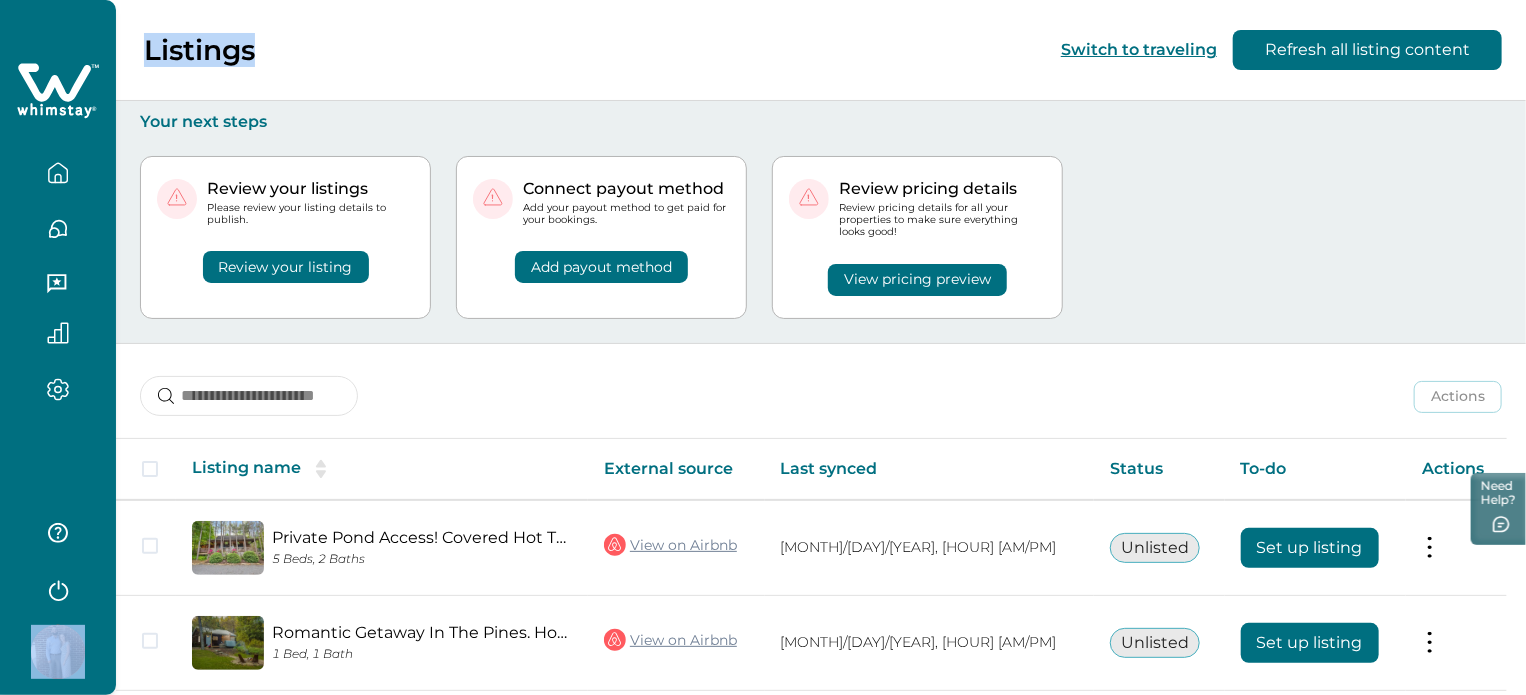 click at bounding box center [58, 217] 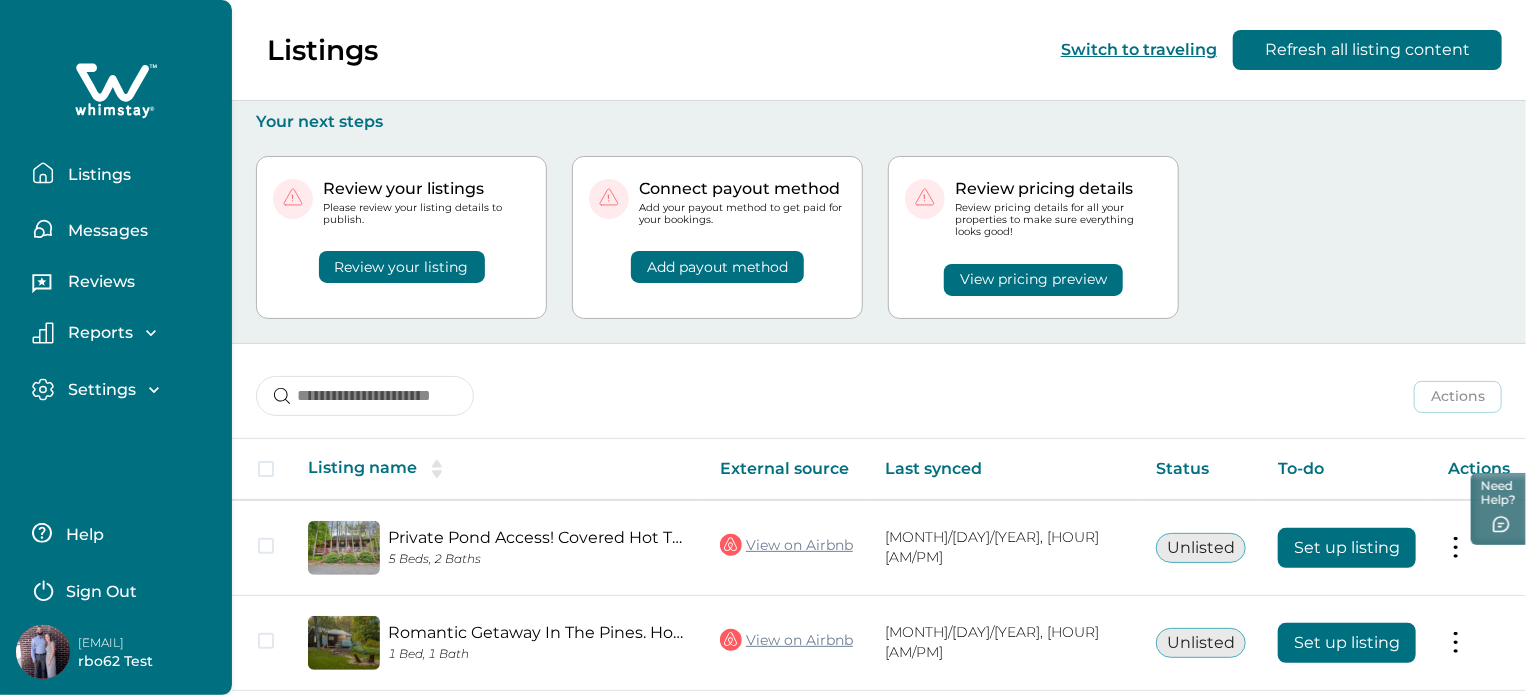 click on "Review your listings  Please review your listing details to publish. Review your listing Connect payout method Add your payout method to get paid for your bookings. Add payout method Review pricing details Review pricing details for all your properties to make sure everything looks good! View pricing preview" at bounding box center [879, 237] 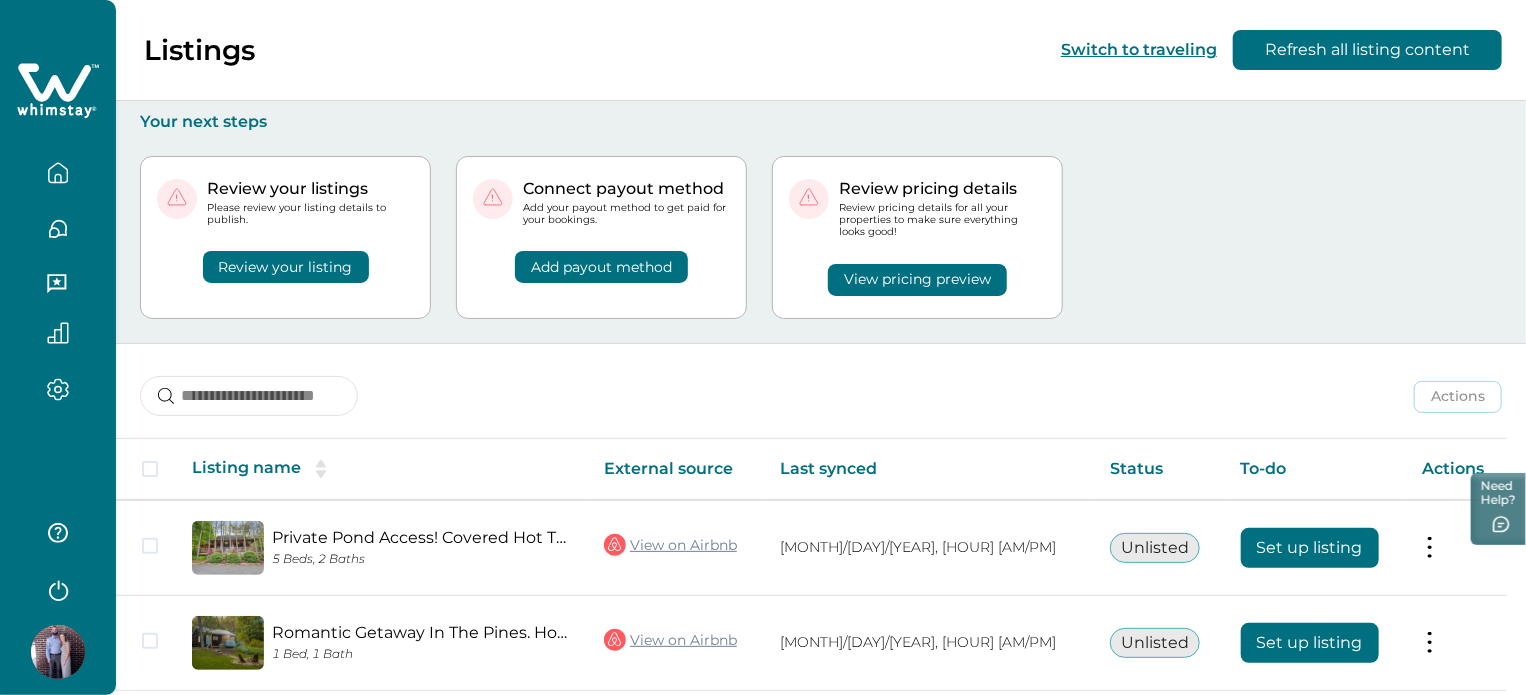 scroll, scrollTop: 362, scrollLeft: 0, axis: vertical 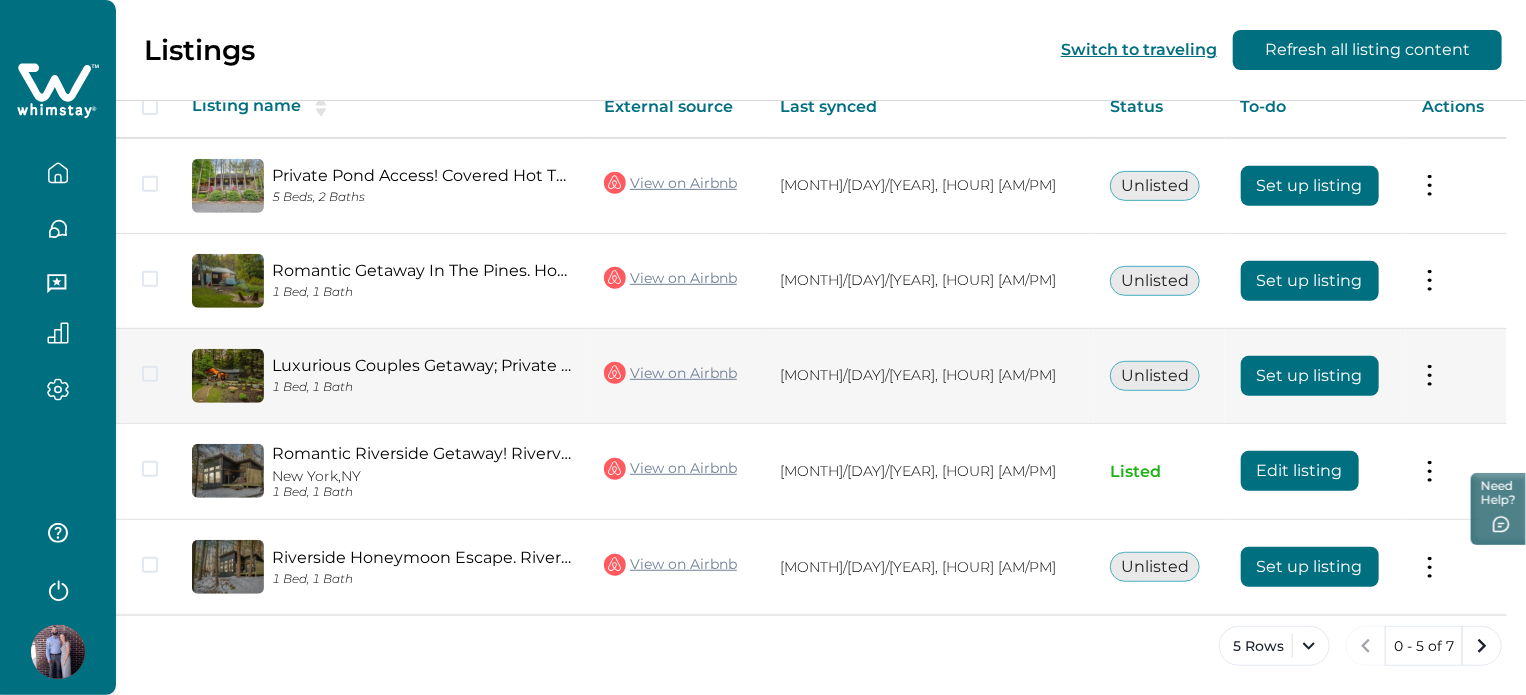 click on "Set up listing" at bounding box center [1310, 376] 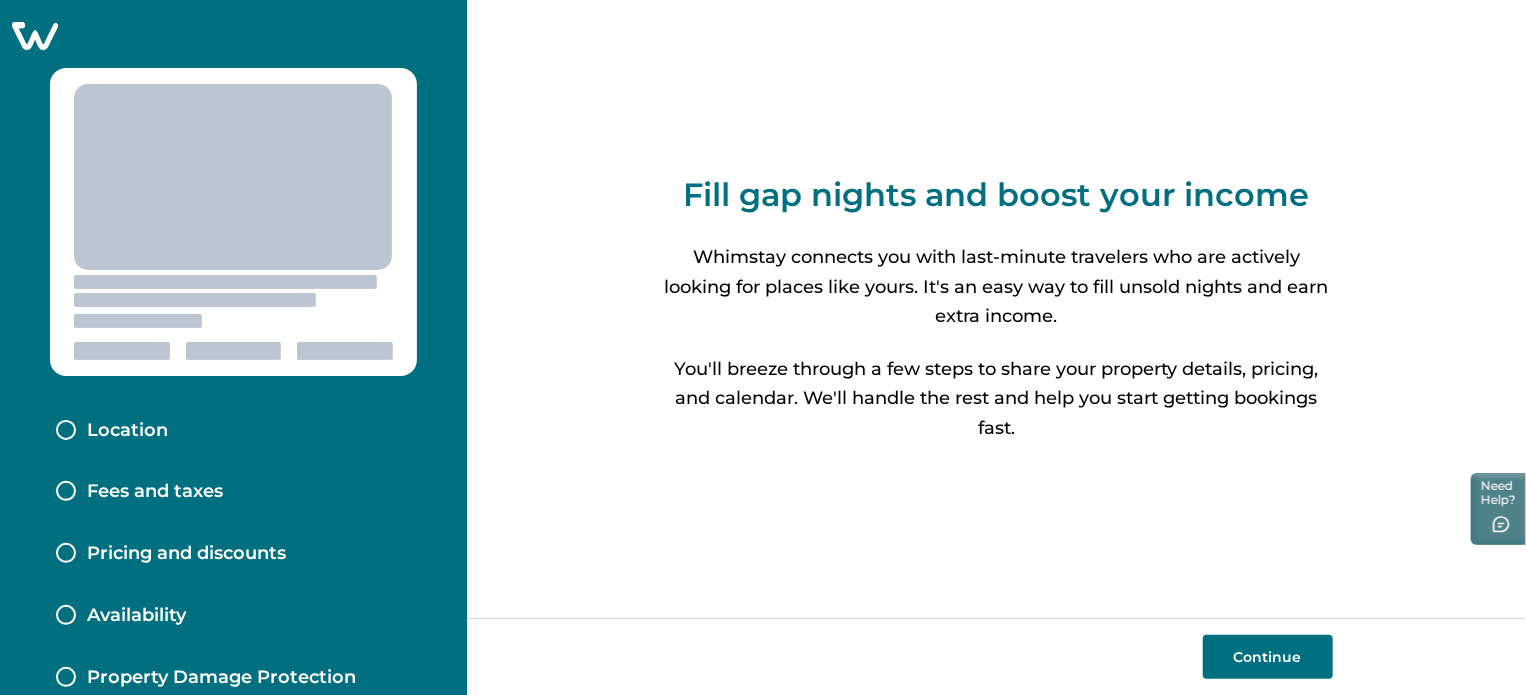 scroll, scrollTop: 0, scrollLeft: 0, axis: both 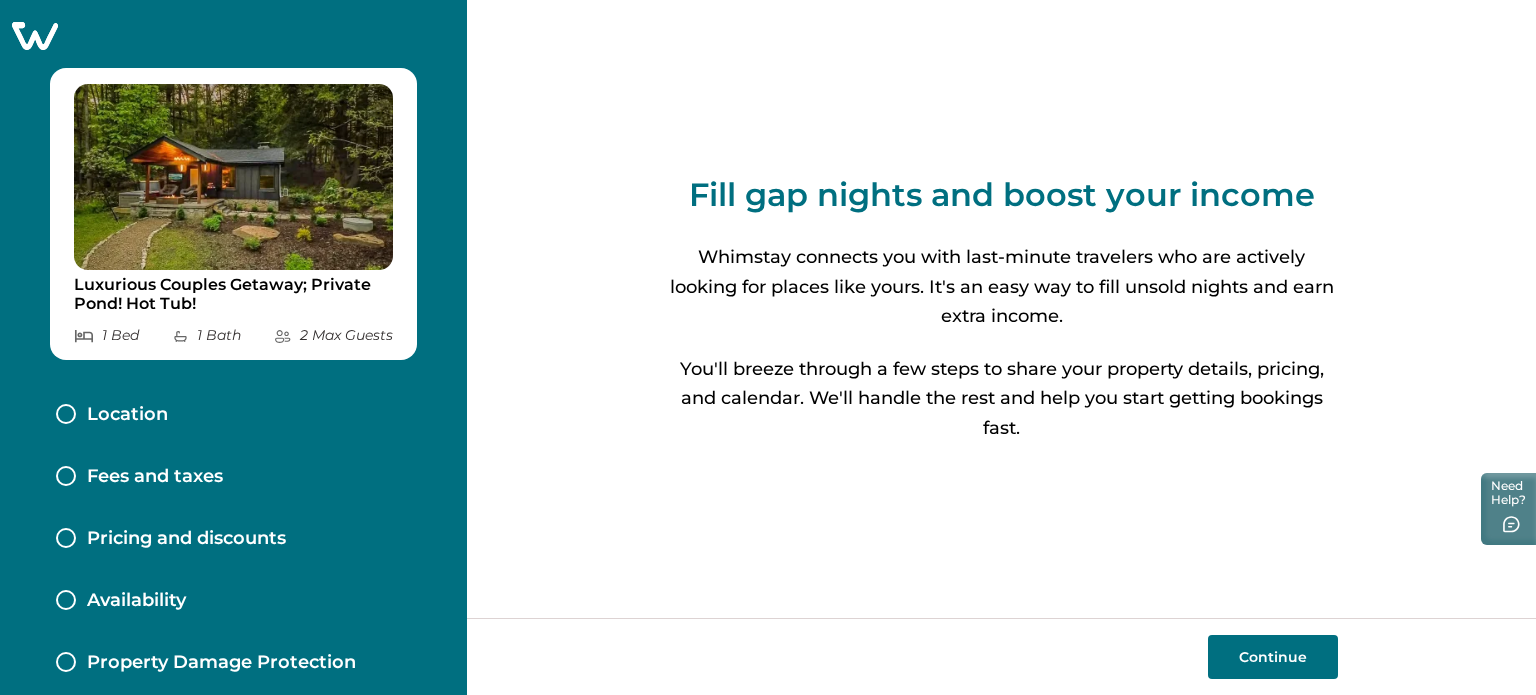 click 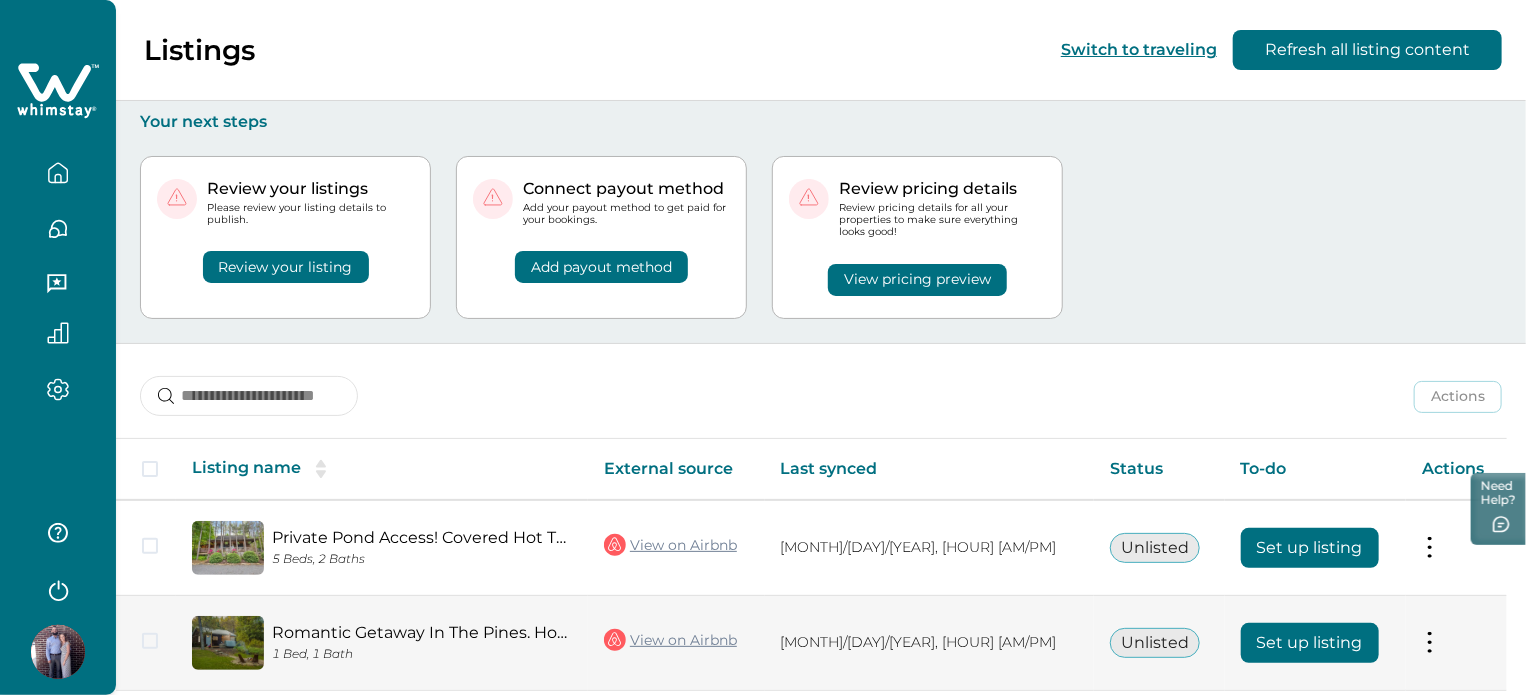 click on "Set up listing" at bounding box center [1310, 643] 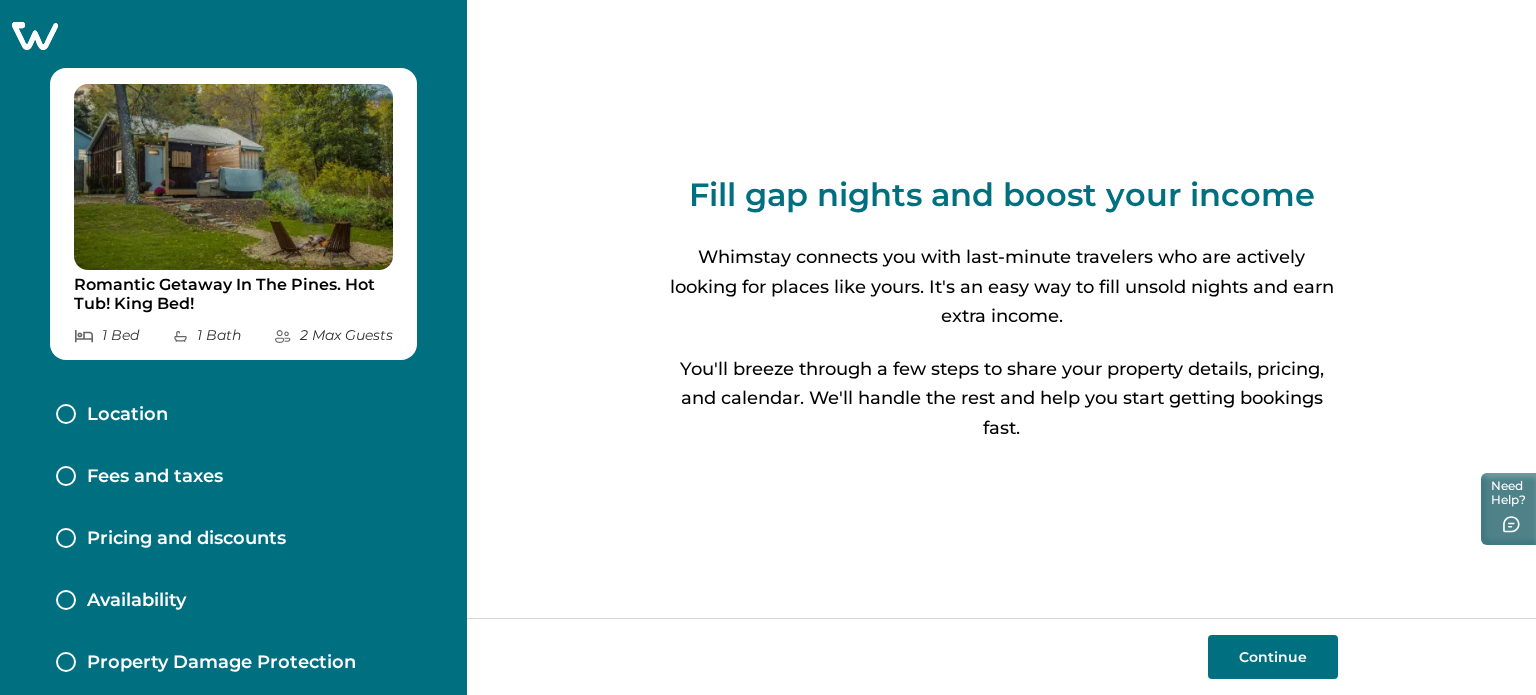 click 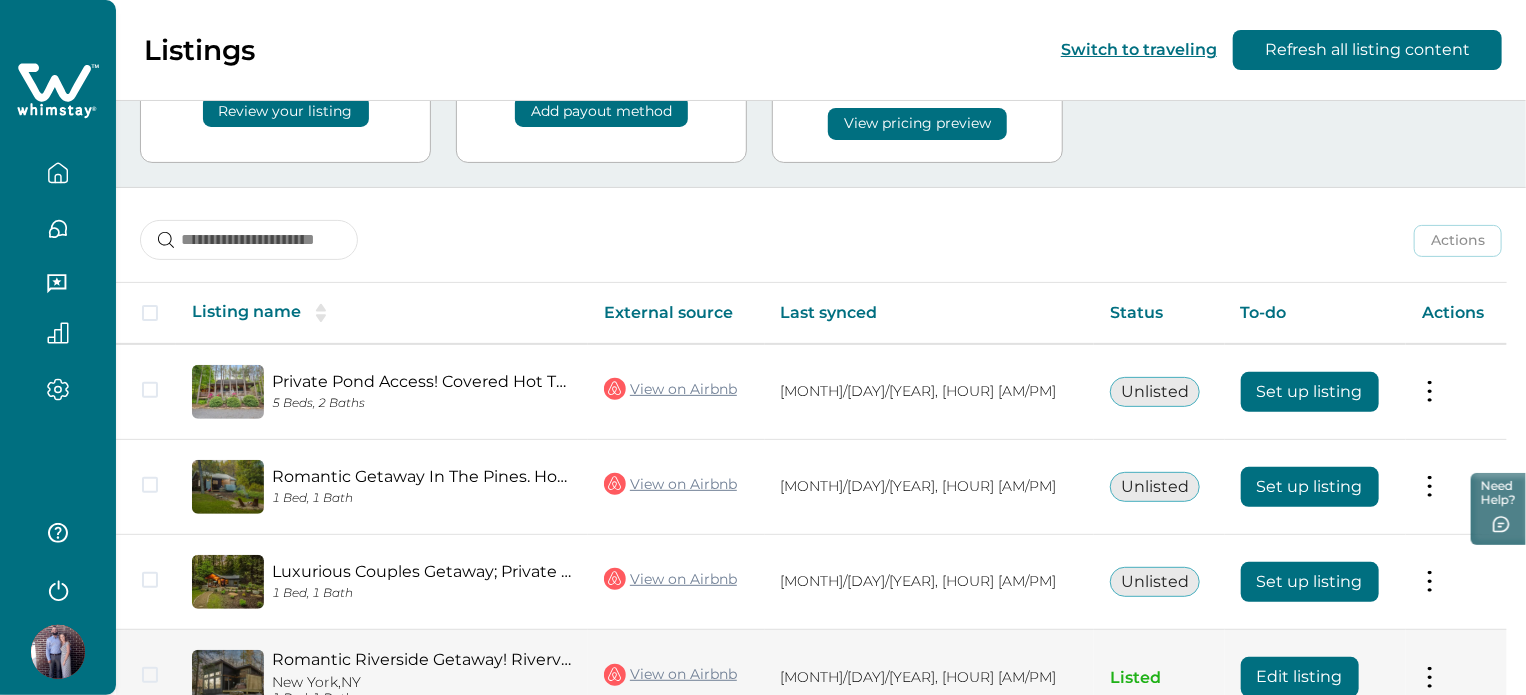 scroll, scrollTop: 362, scrollLeft: 0, axis: vertical 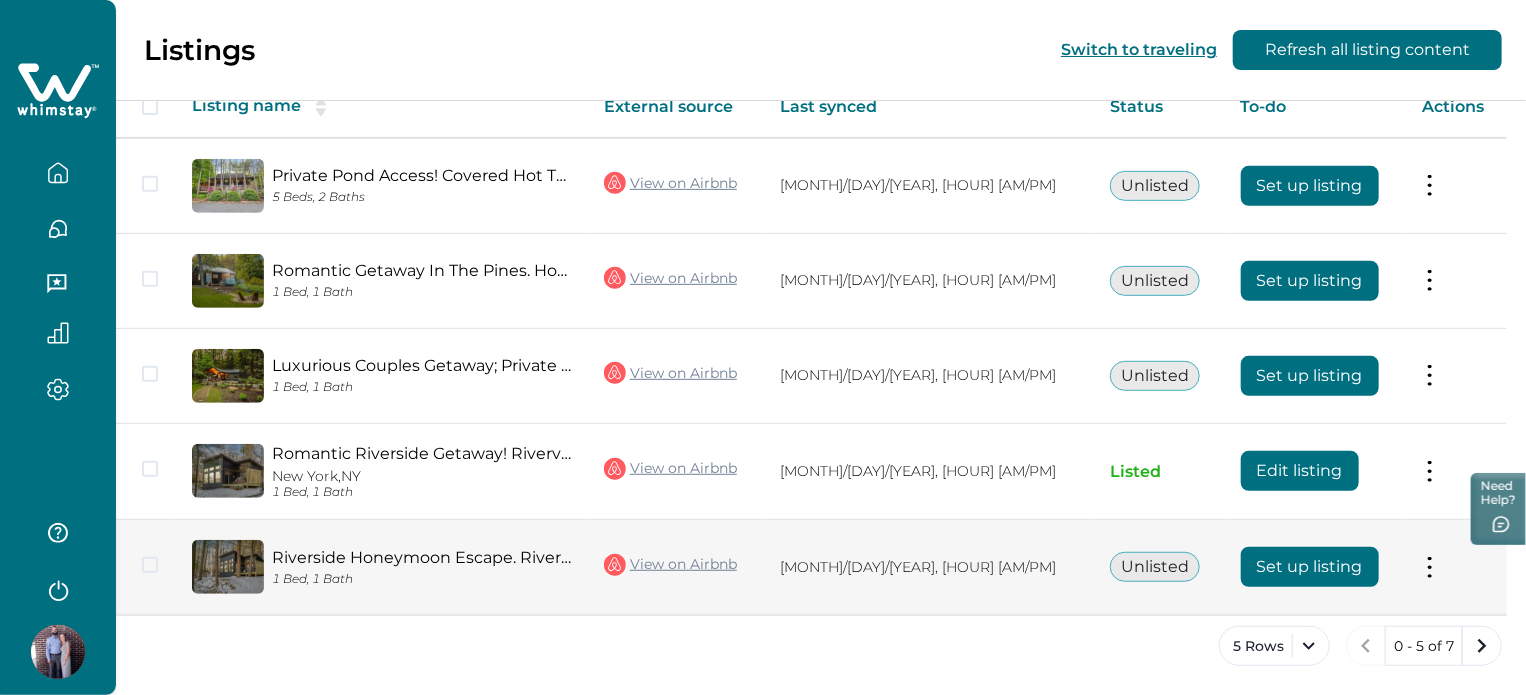 click on "Set up listing" at bounding box center (1310, 567) 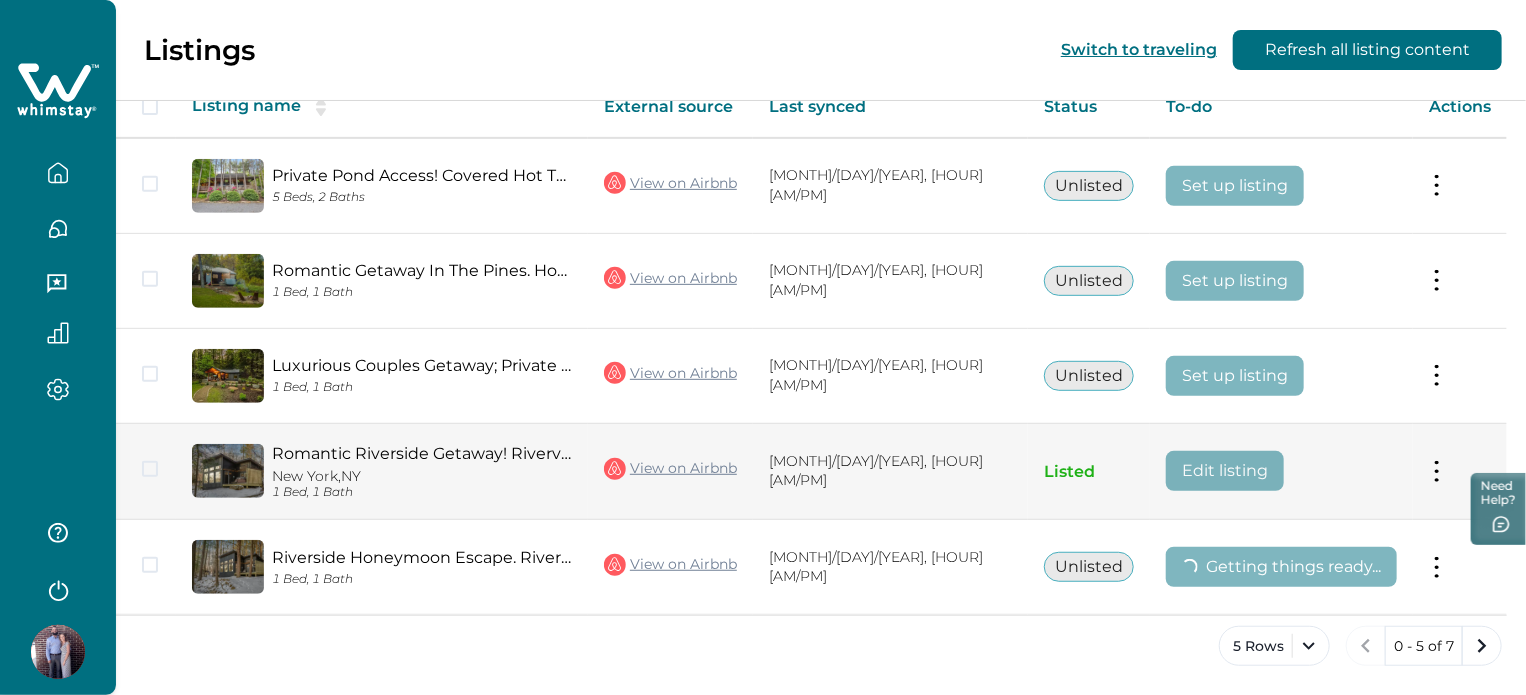 scroll, scrollTop: 0, scrollLeft: 0, axis: both 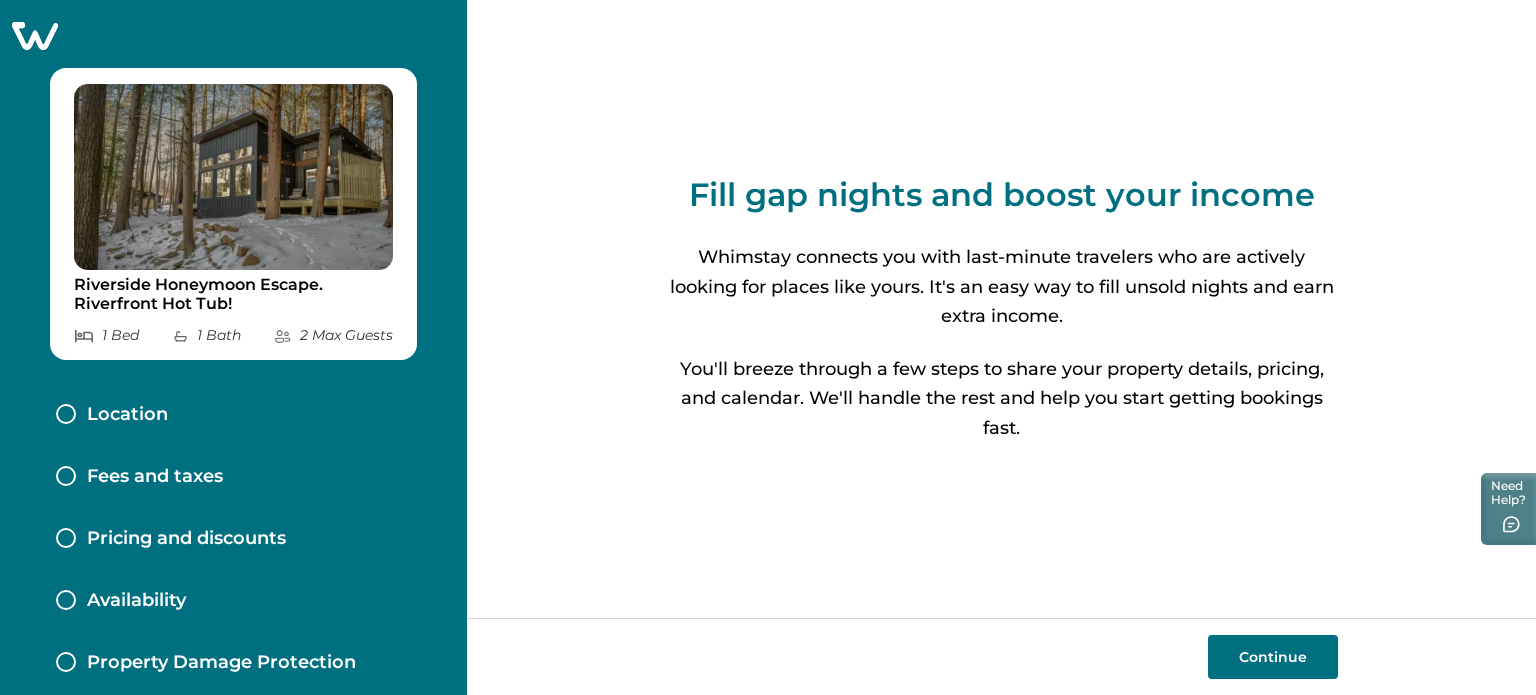 click 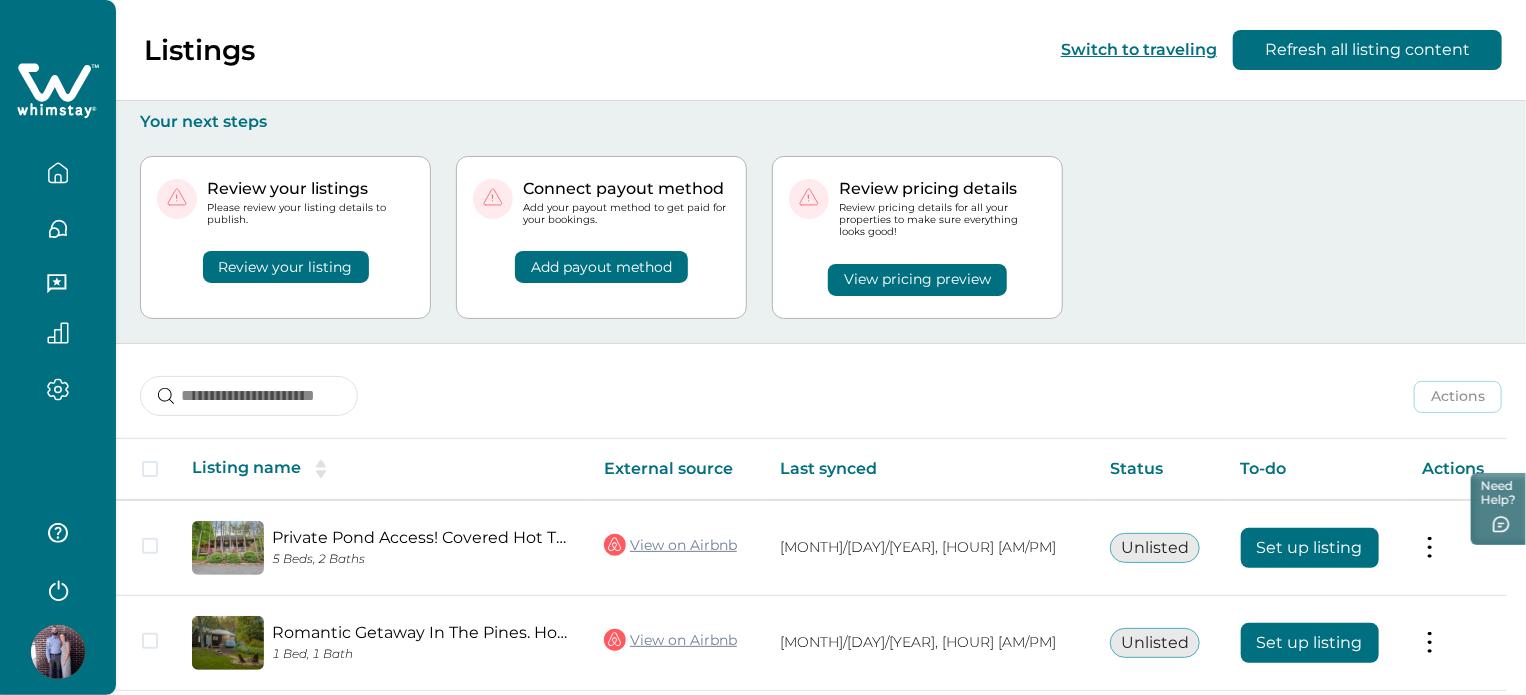 click at bounding box center (58, 217) 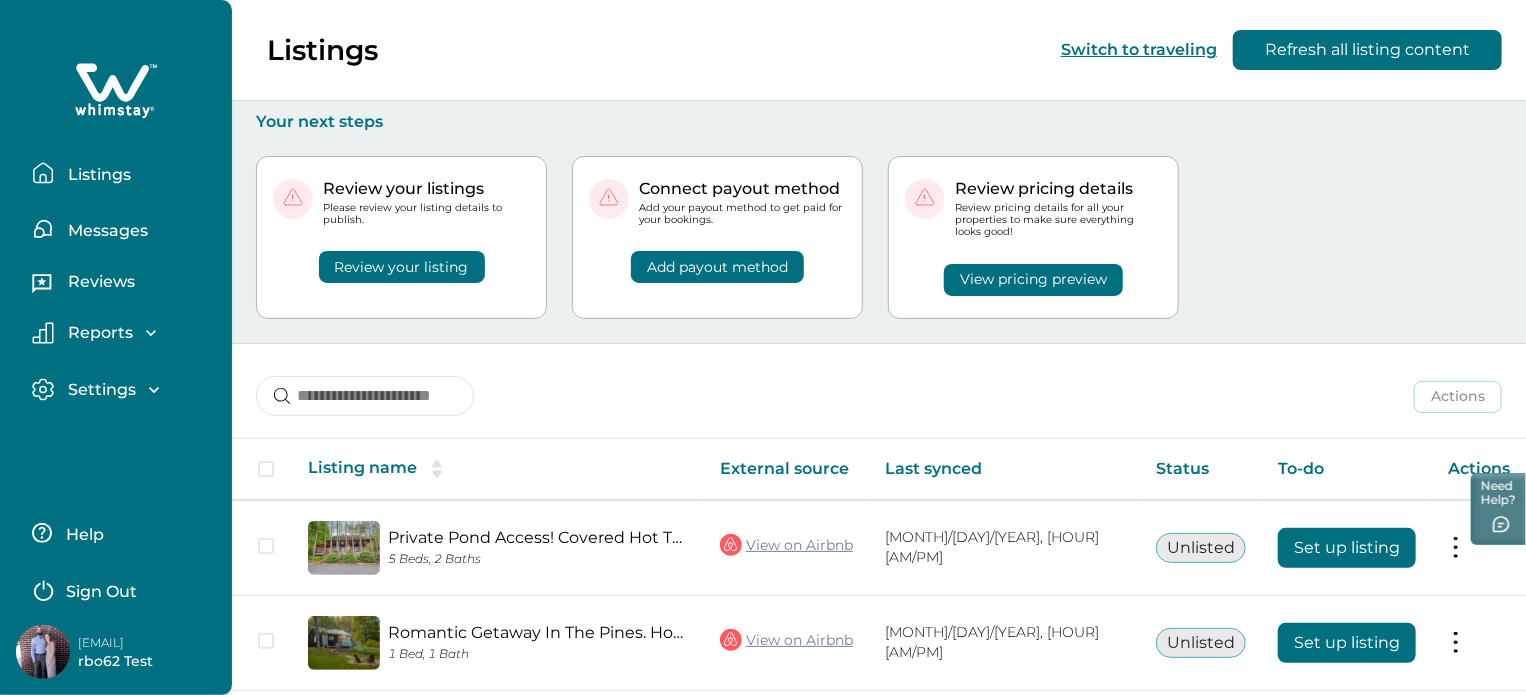 click on "Review your listings  Please review your listing details to publish. Review your listing Connect payout method Add your payout method to get paid for your bookings. Add payout method Review pricing details Review pricing details for all your properties to make sure everything looks good! View pricing preview" at bounding box center (879, 237) 